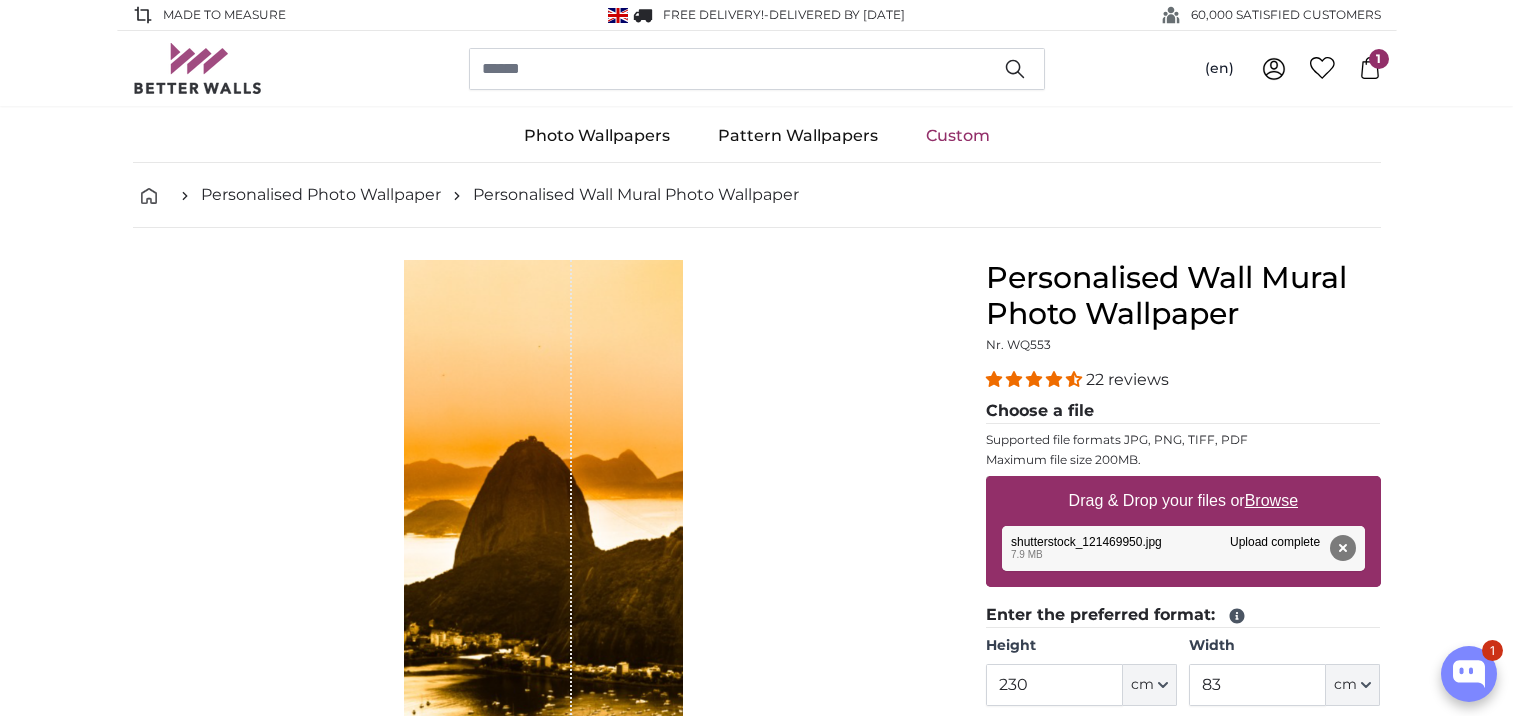 scroll, scrollTop: 100, scrollLeft: 0, axis: vertical 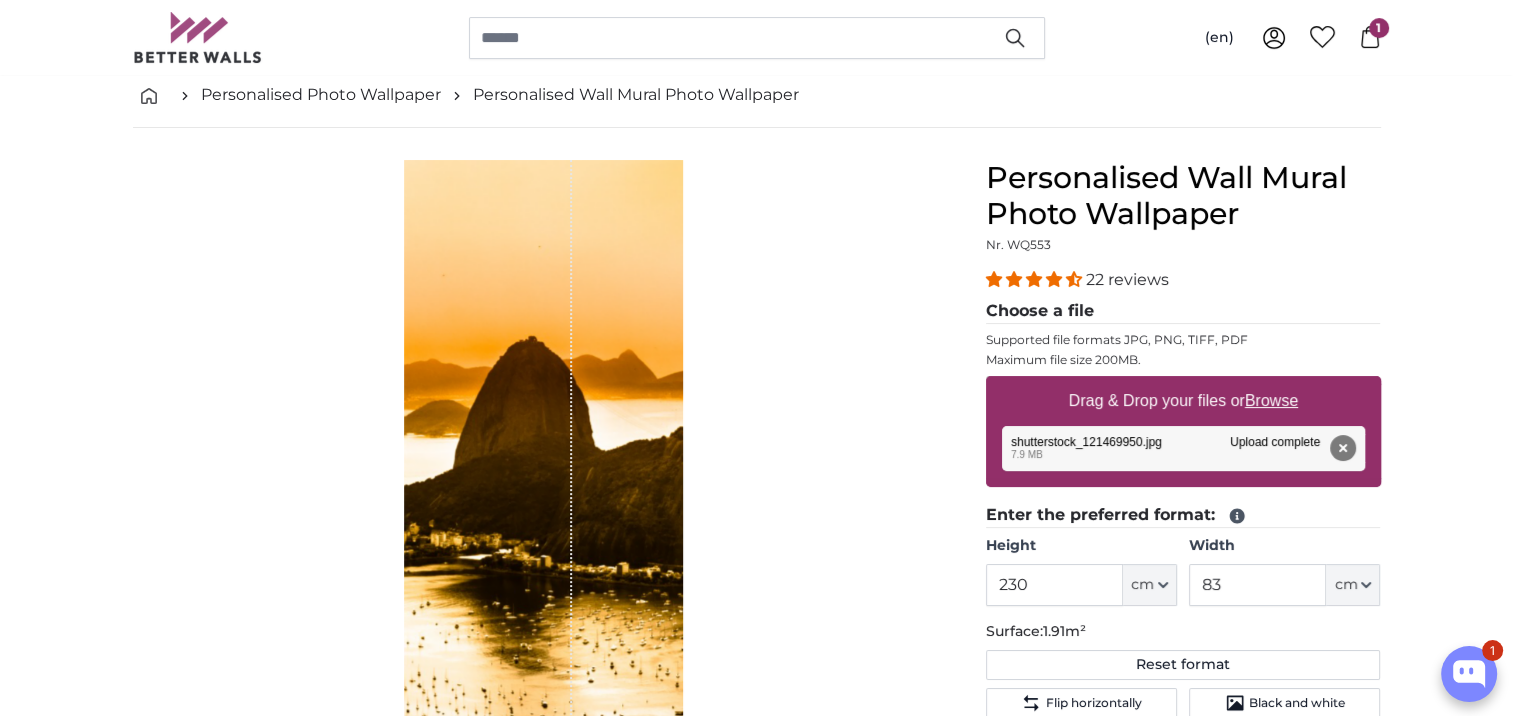 click on "Drag & Drop your files or  Browse" at bounding box center [1182, 401] 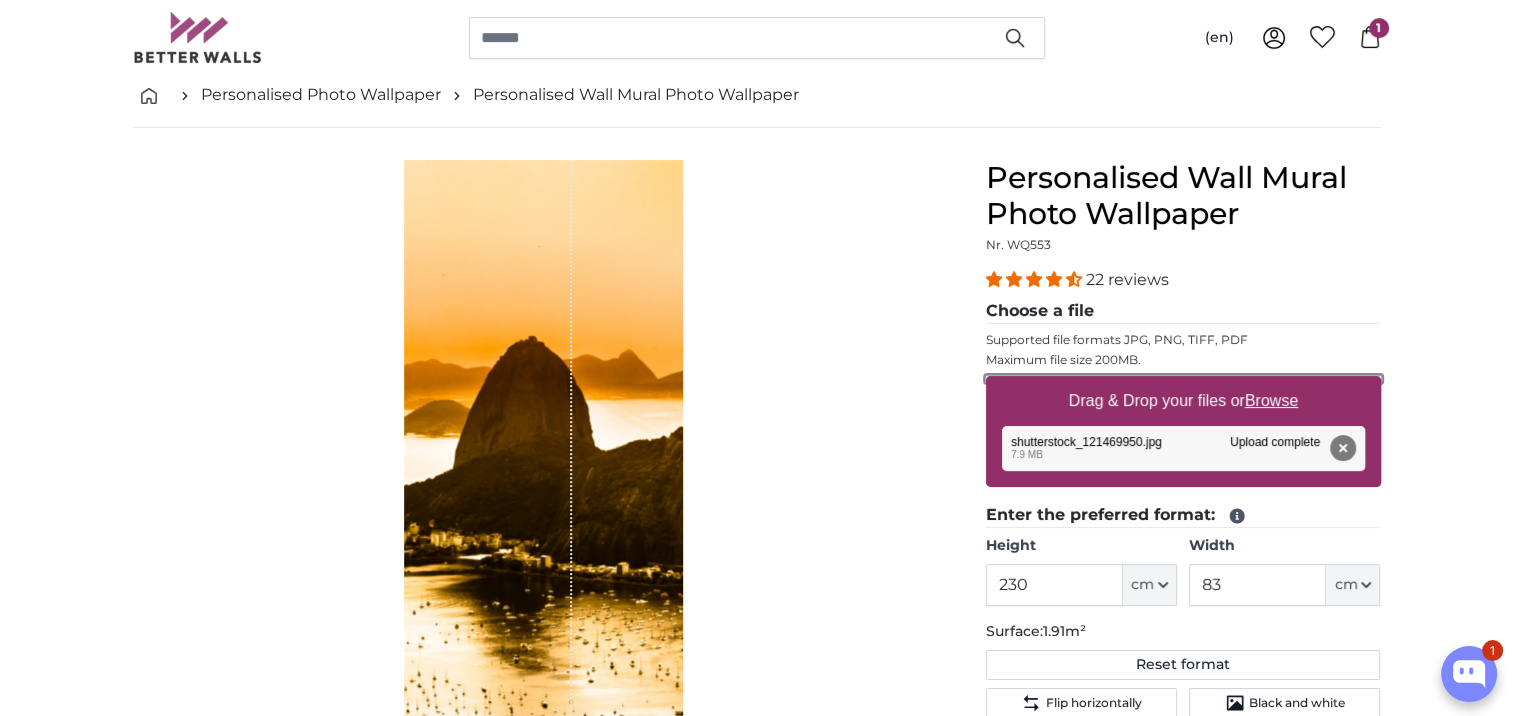 click on "Drag & Drop your files or  Browse" at bounding box center [1183, 379] 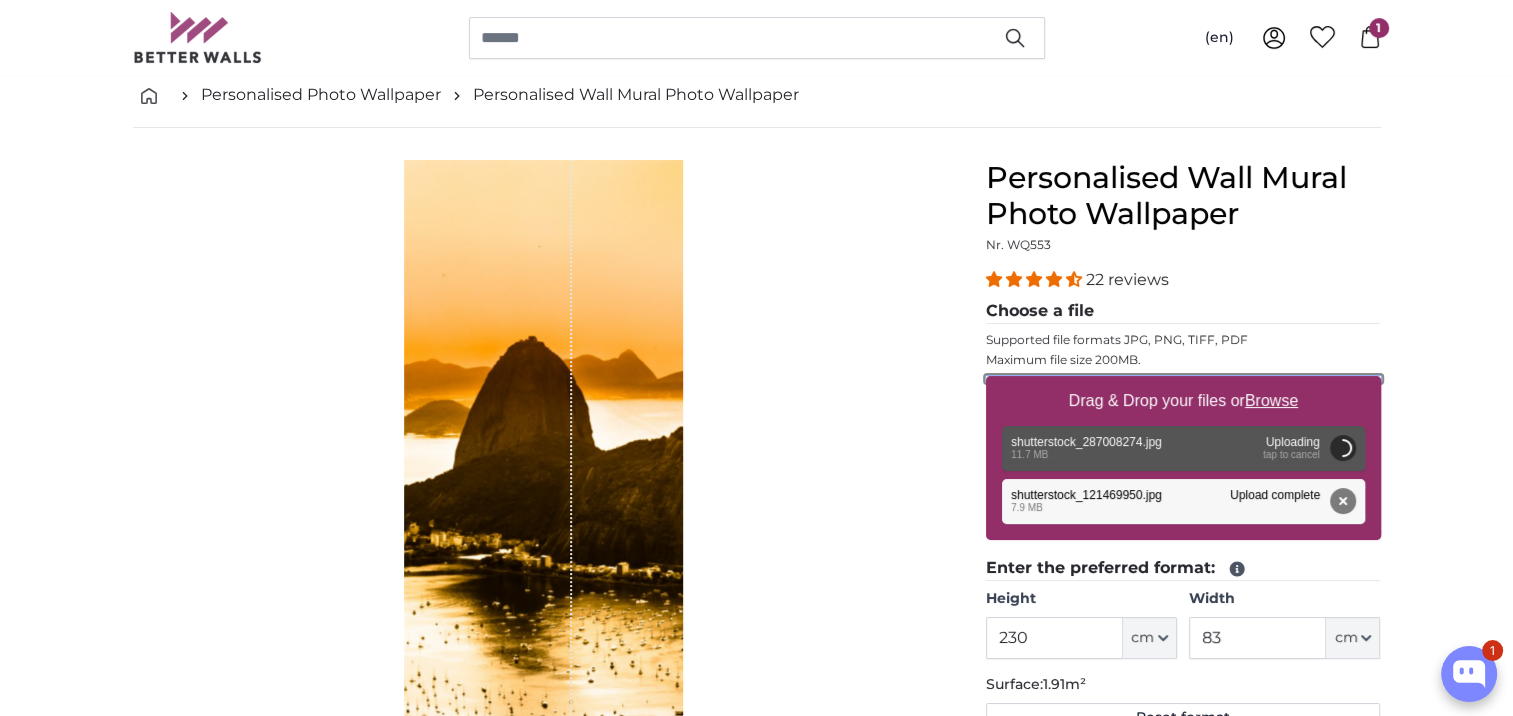 scroll, scrollTop: 200, scrollLeft: 0, axis: vertical 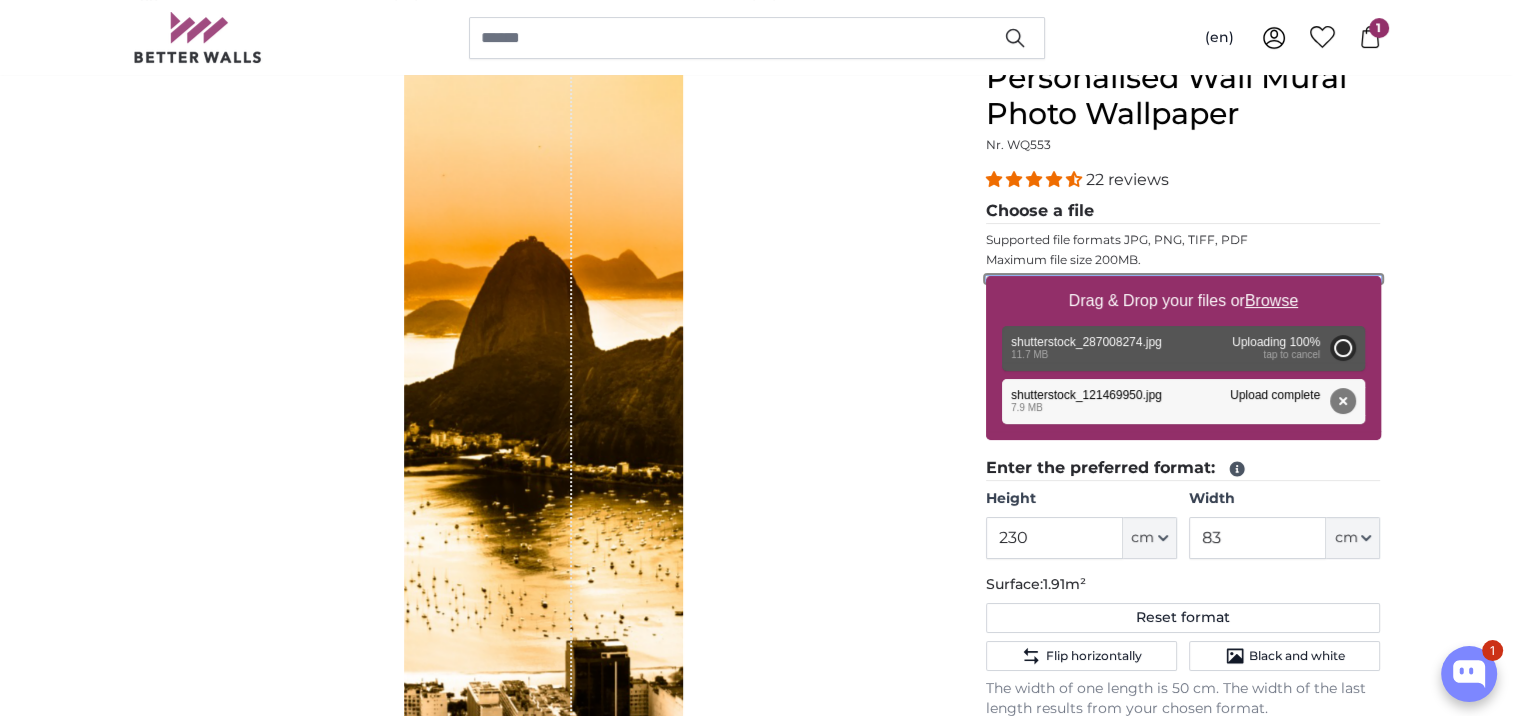 type on "200" 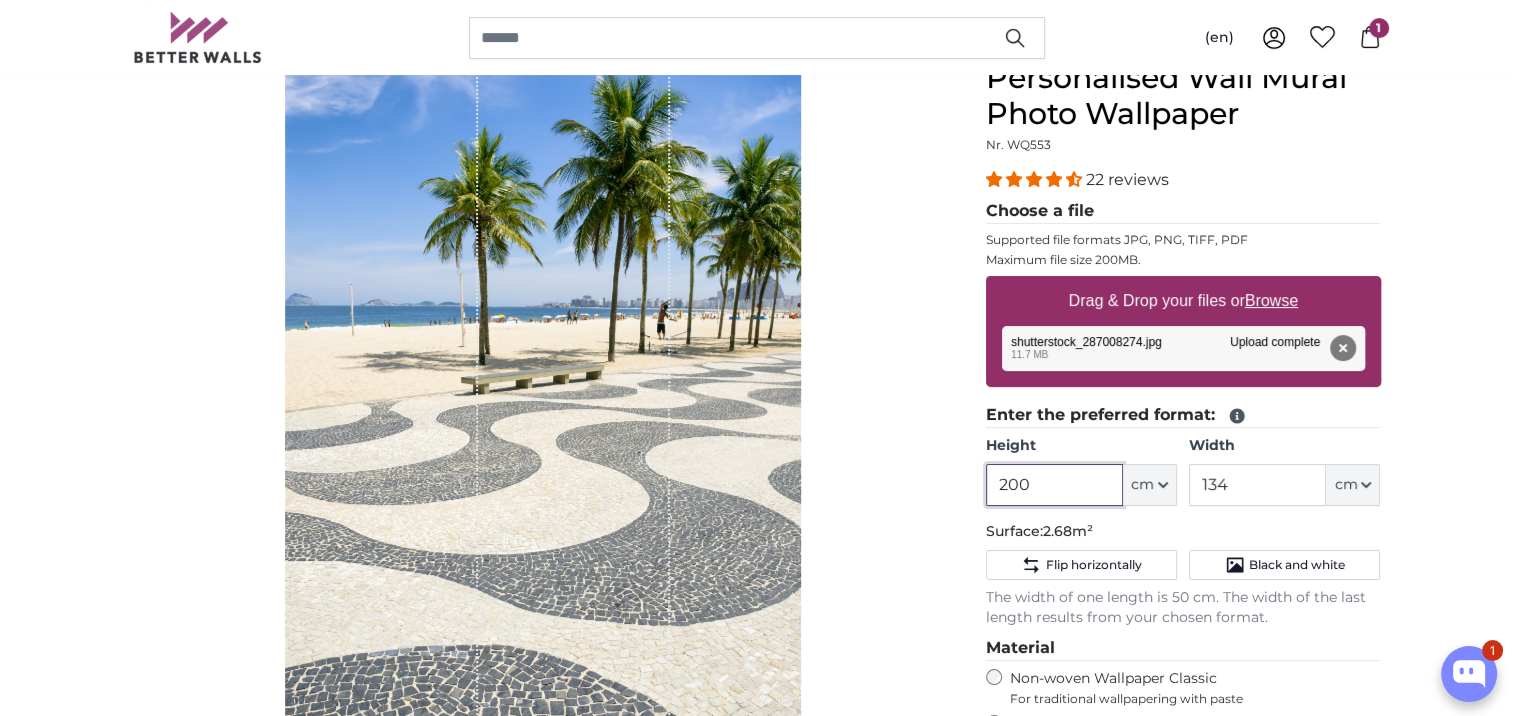 click on "200" at bounding box center (1054, 485) 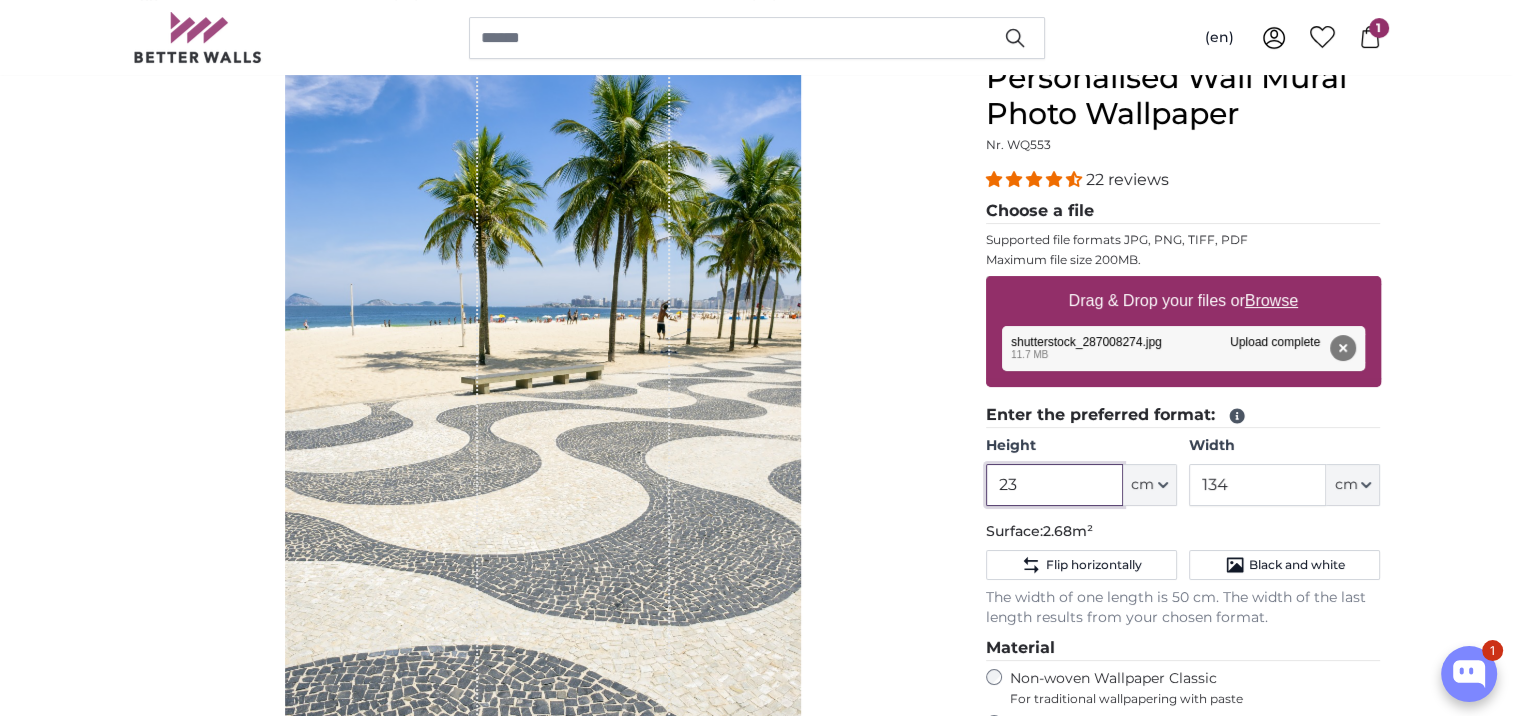 type on "230" 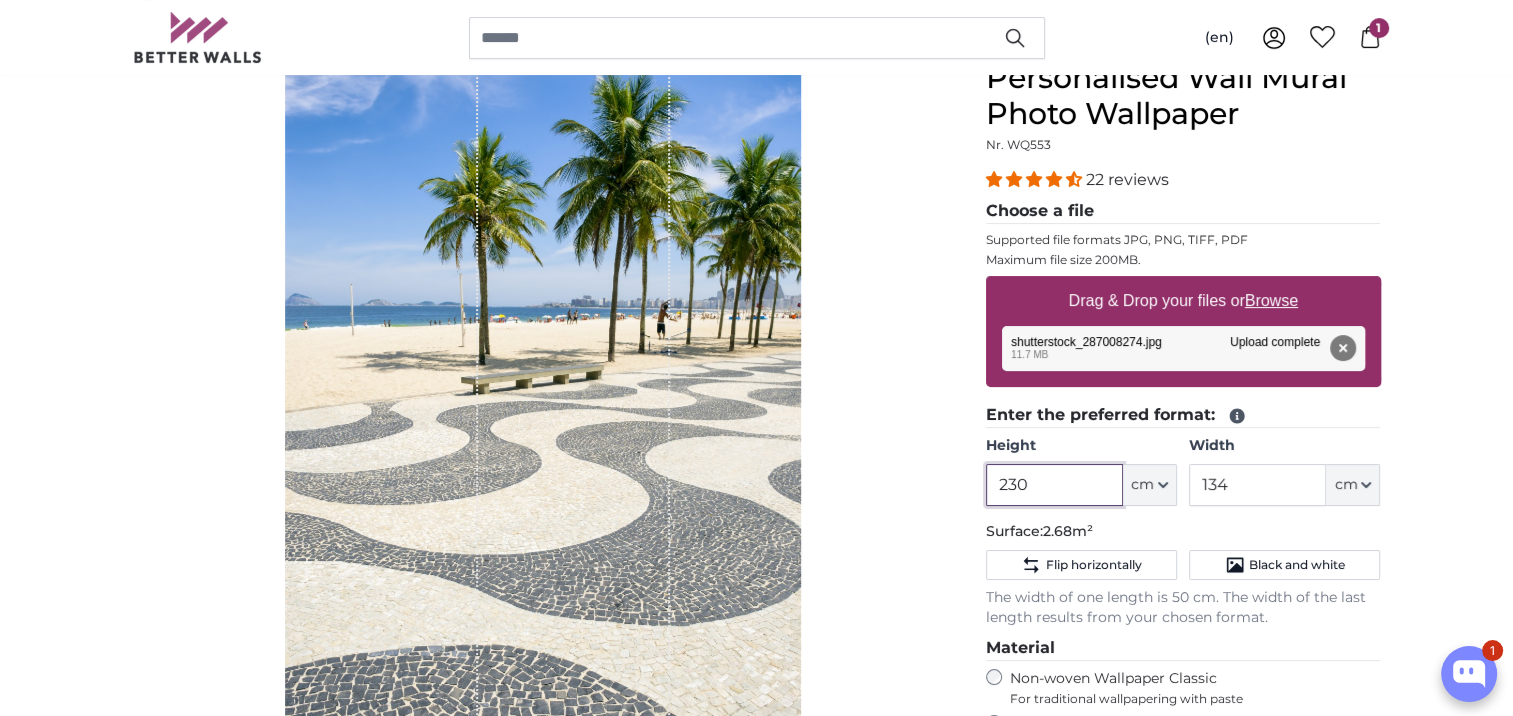 type 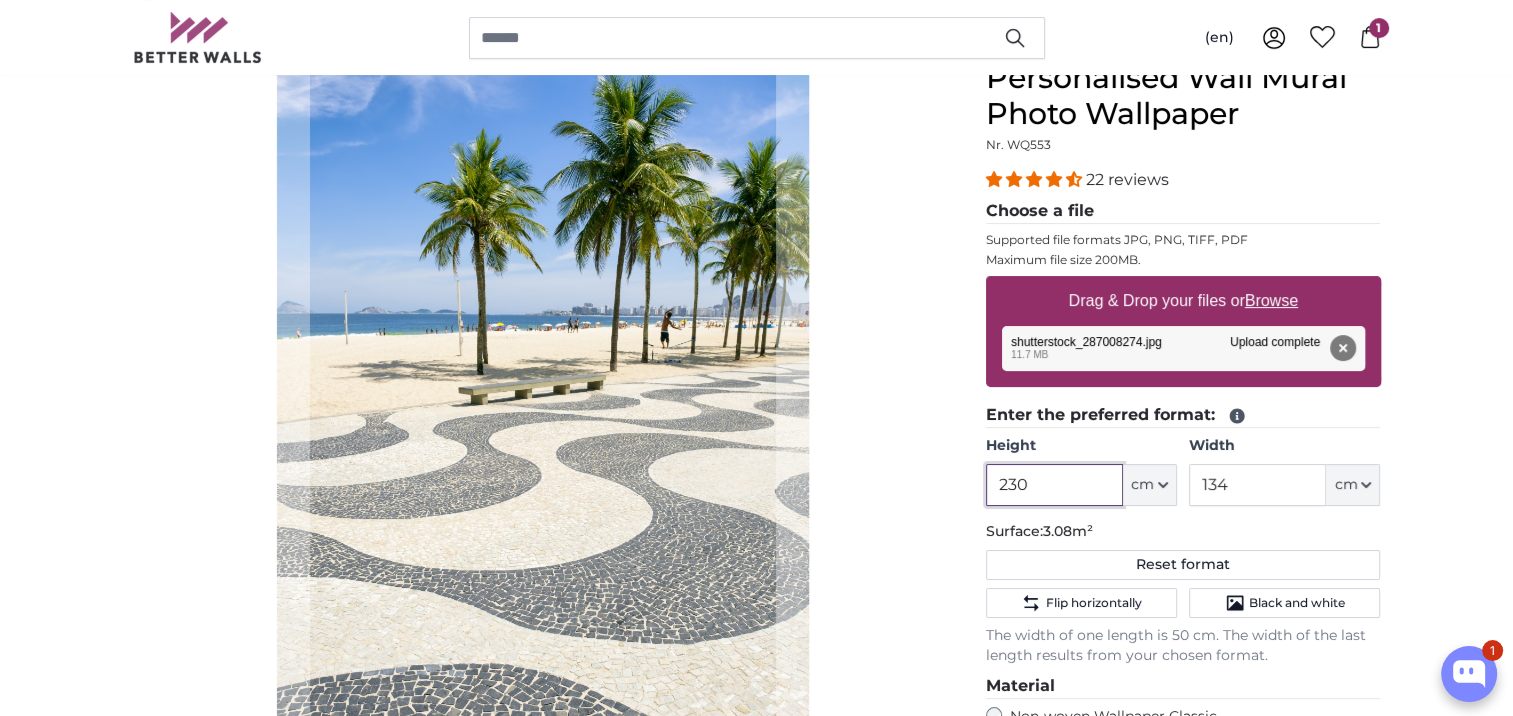 type on "230" 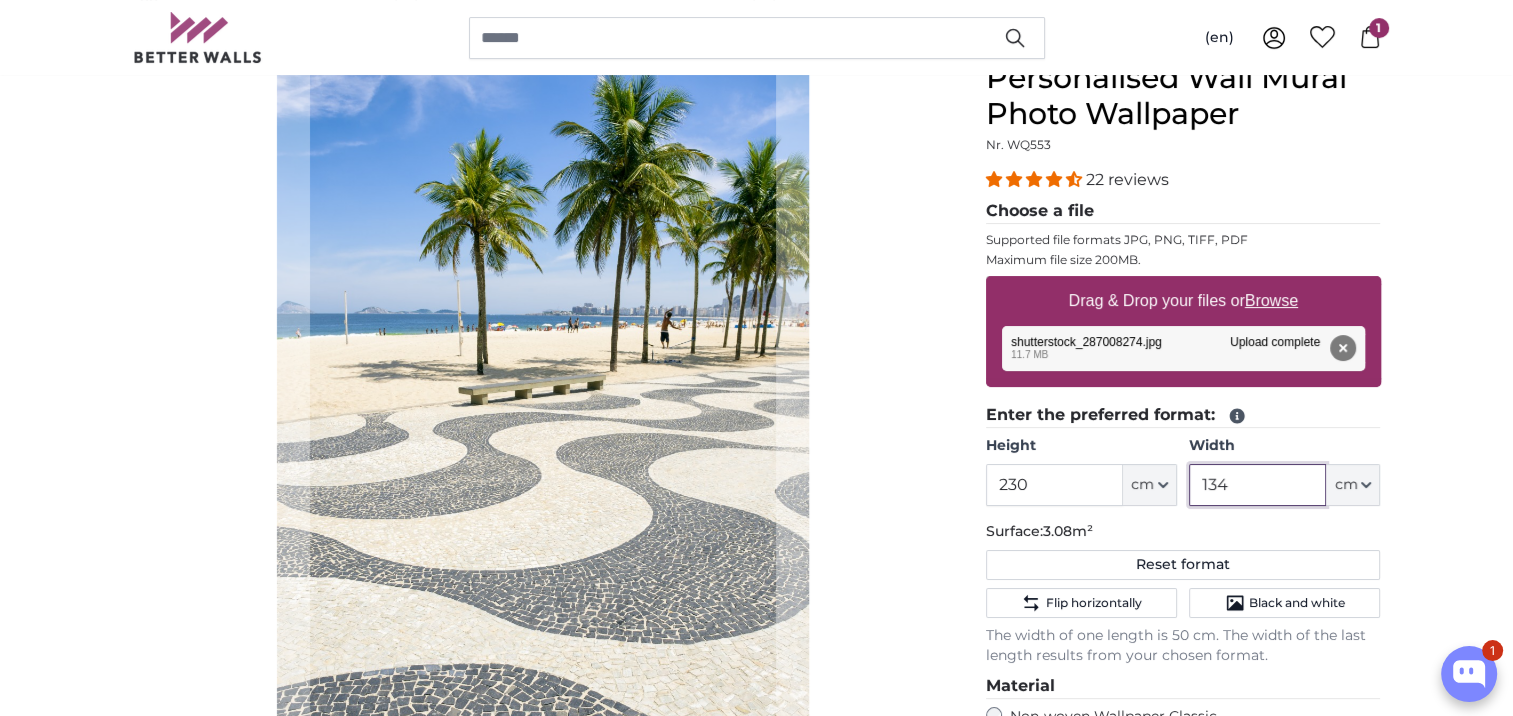click on "134" at bounding box center (1257, 485) 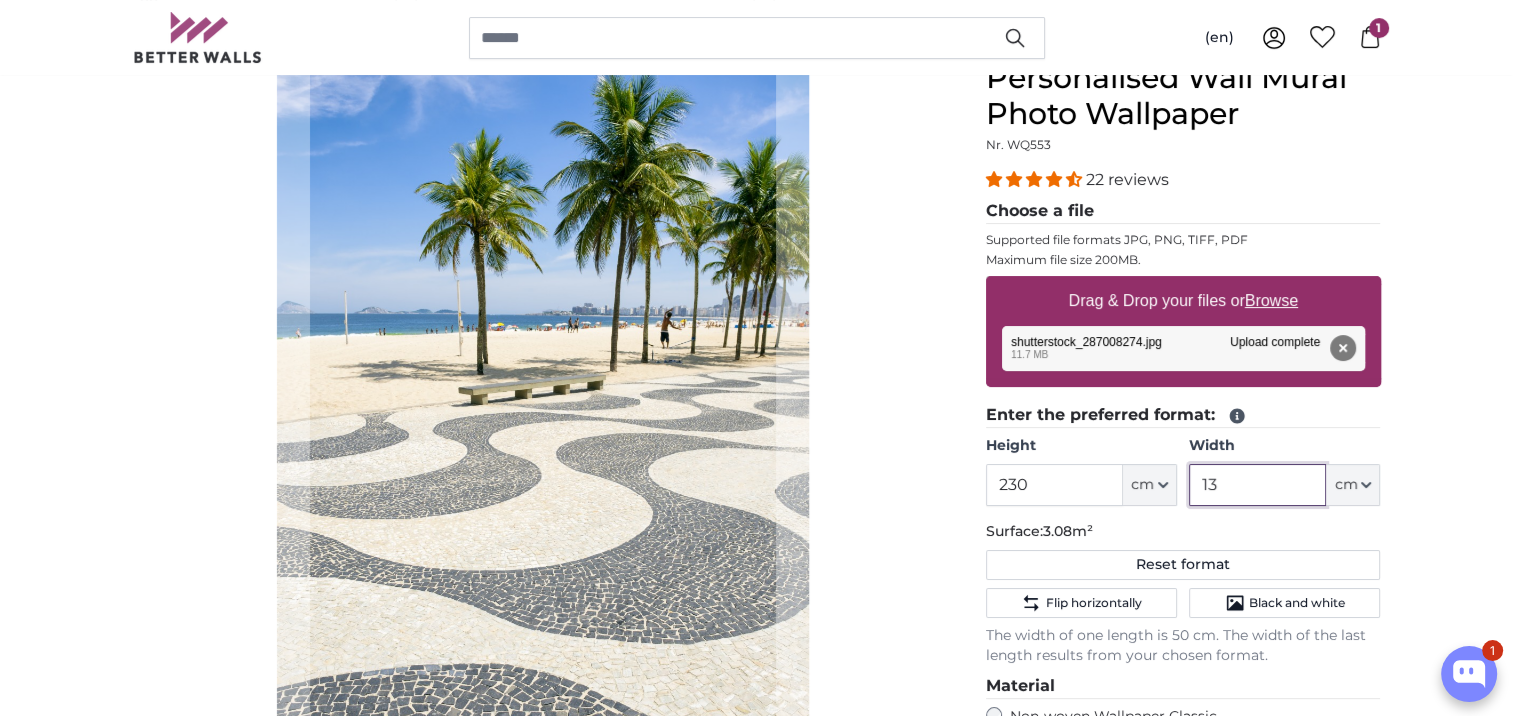 type on "1" 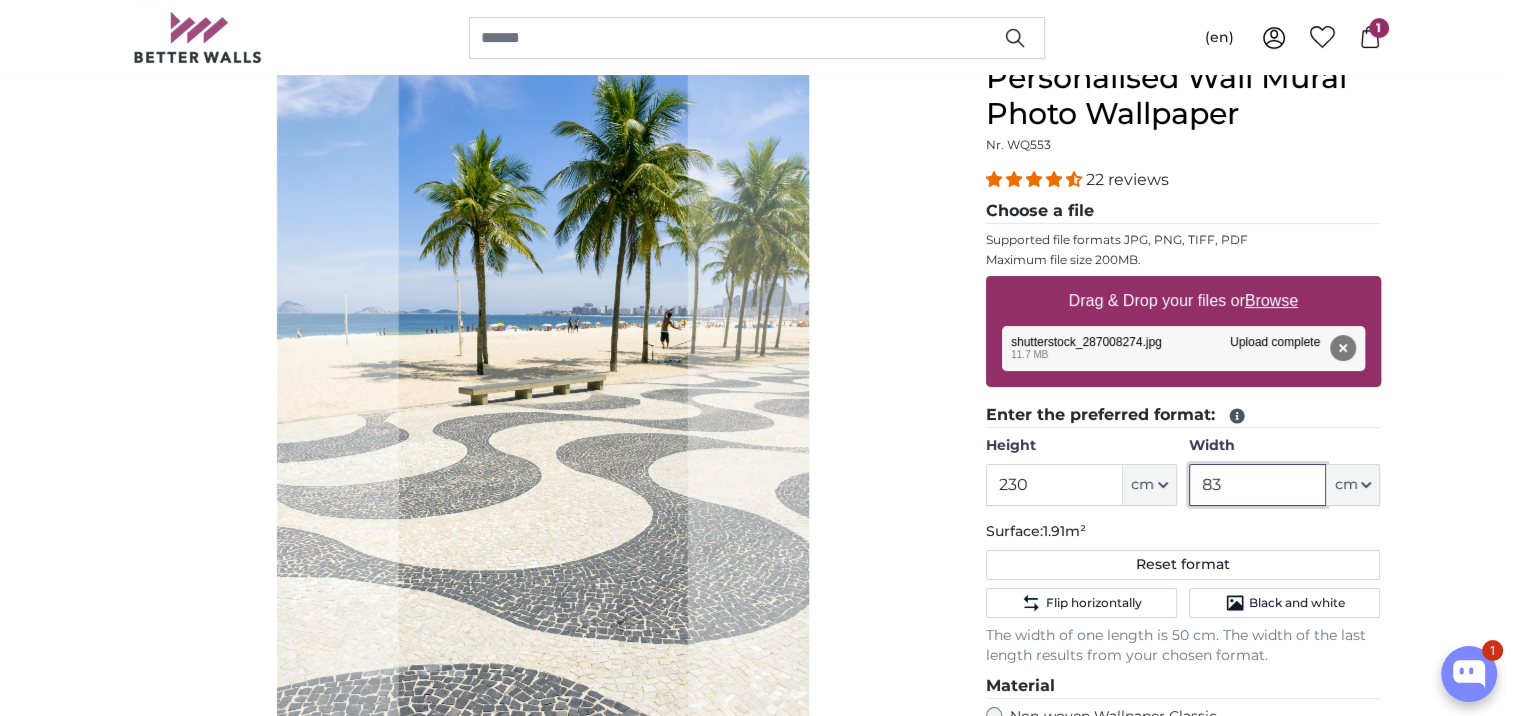 click at bounding box center [0, 0] 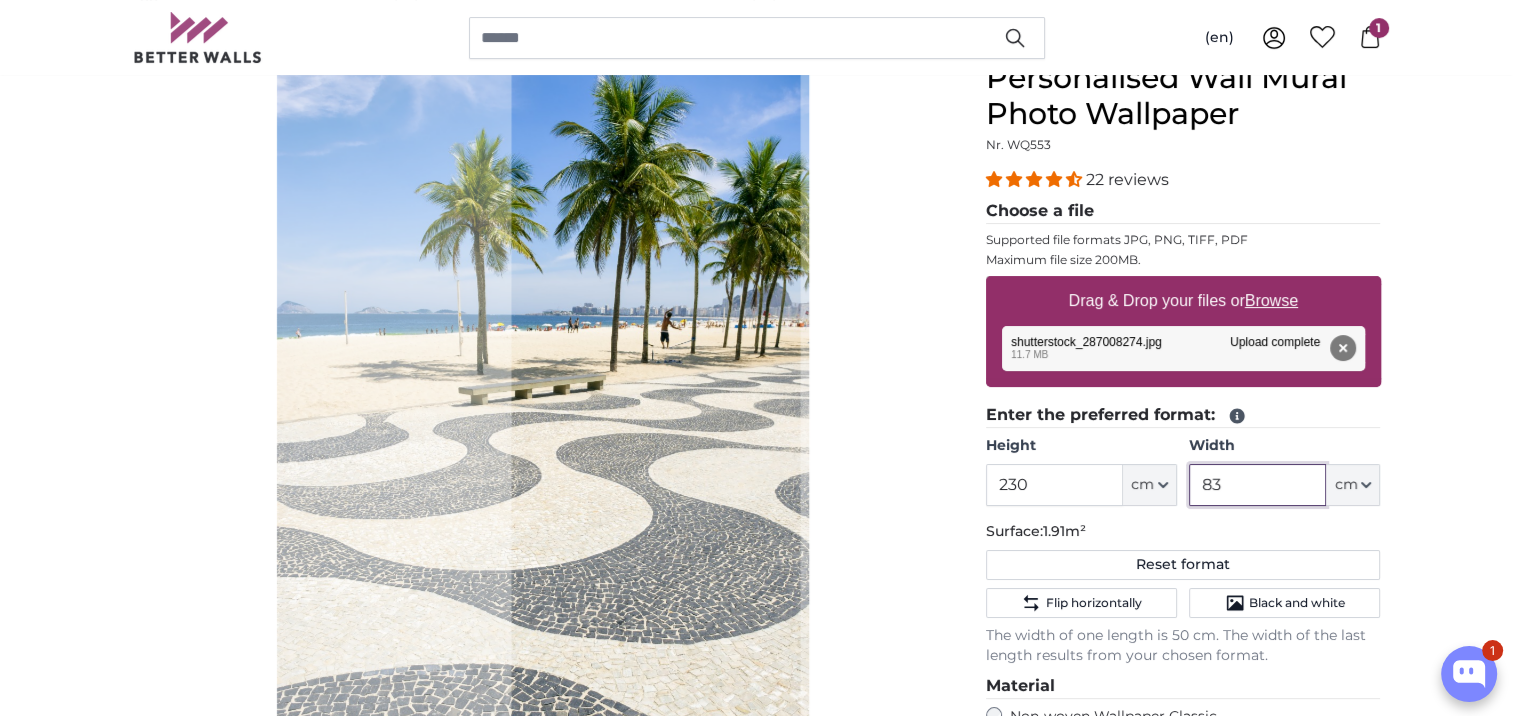 click 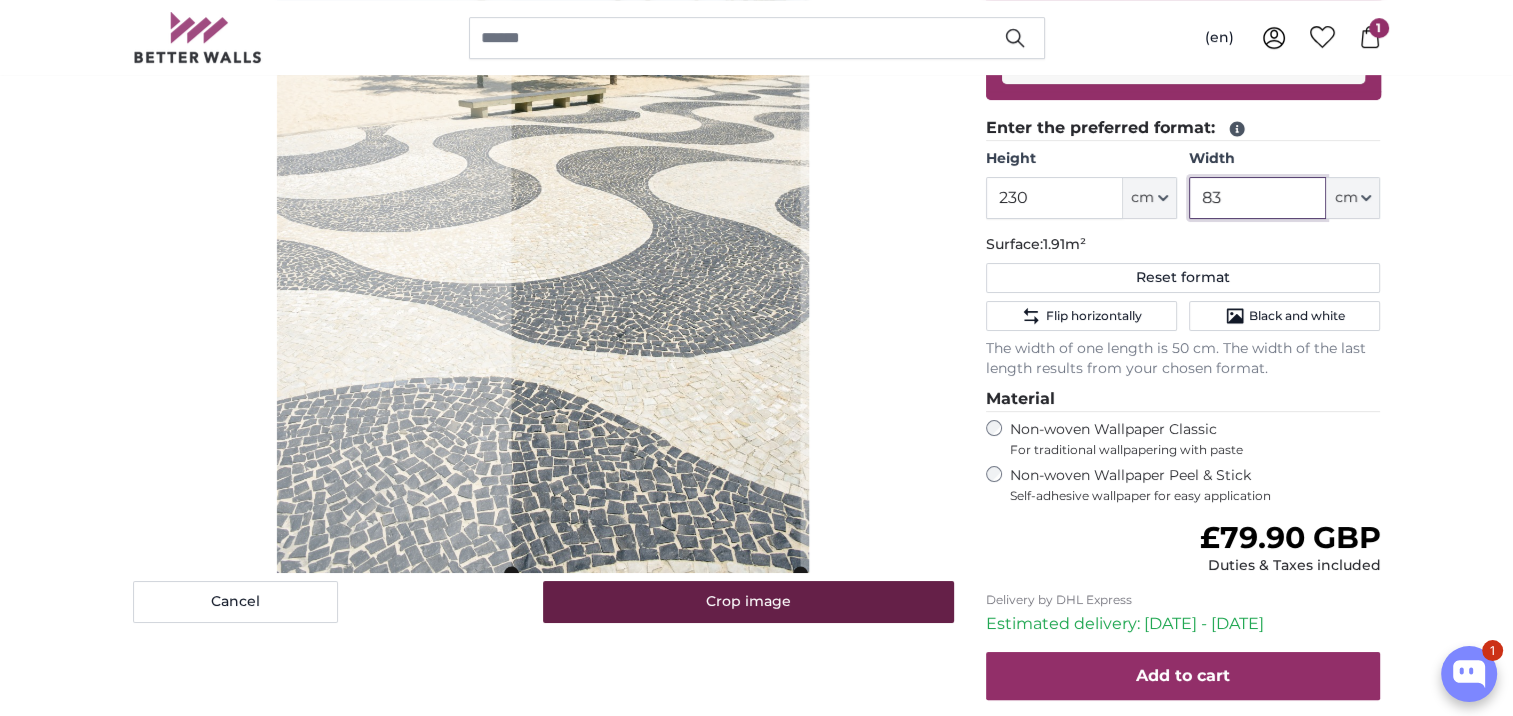 scroll, scrollTop: 500, scrollLeft: 0, axis: vertical 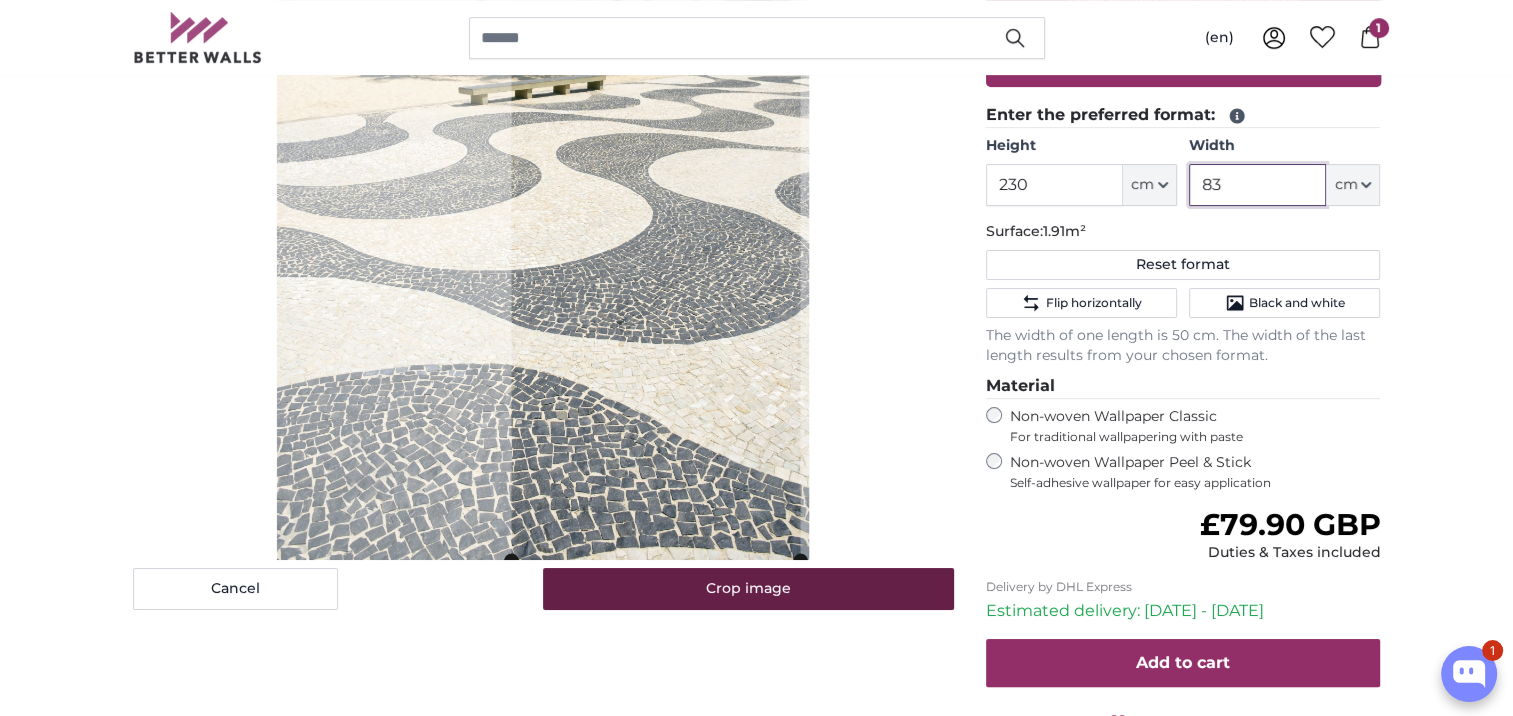 type on "83" 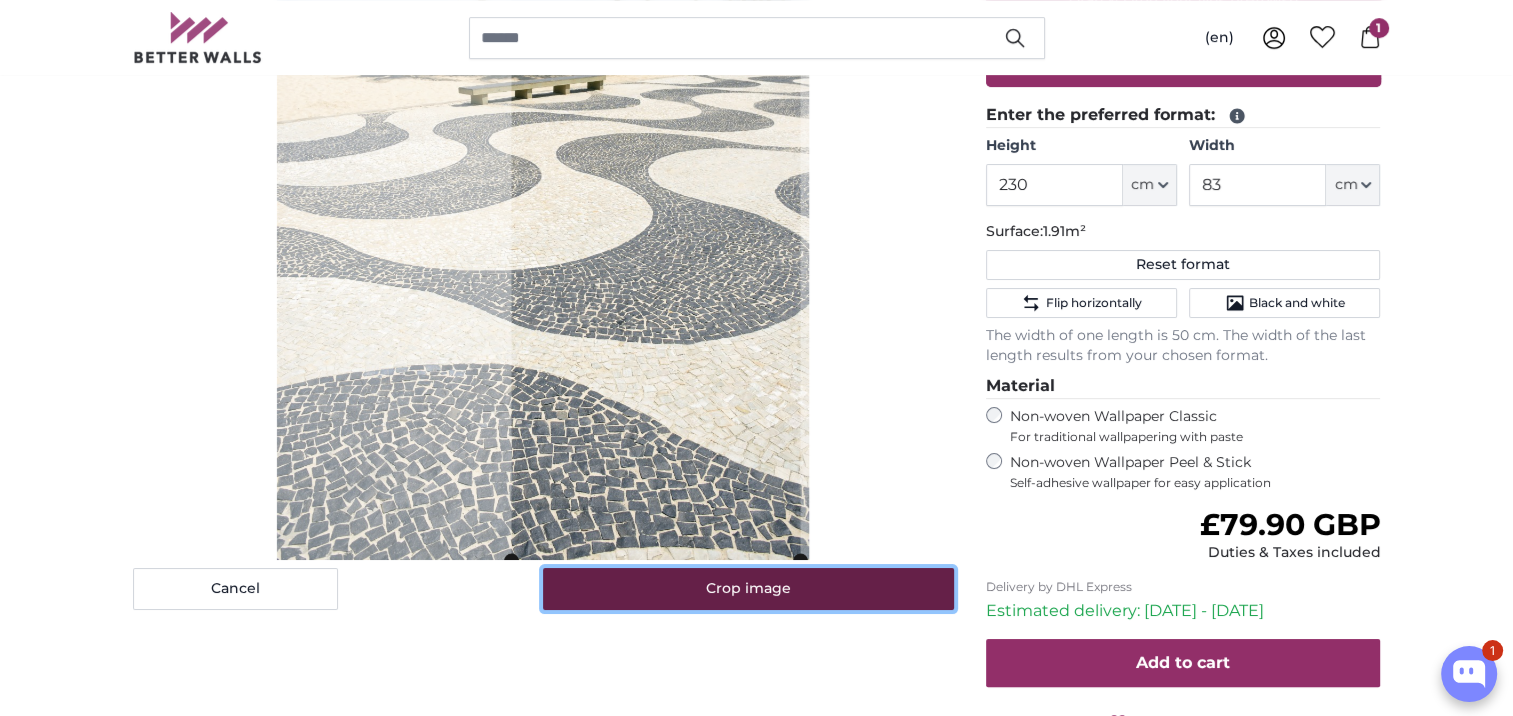 click on "Crop image" at bounding box center [748, 589] 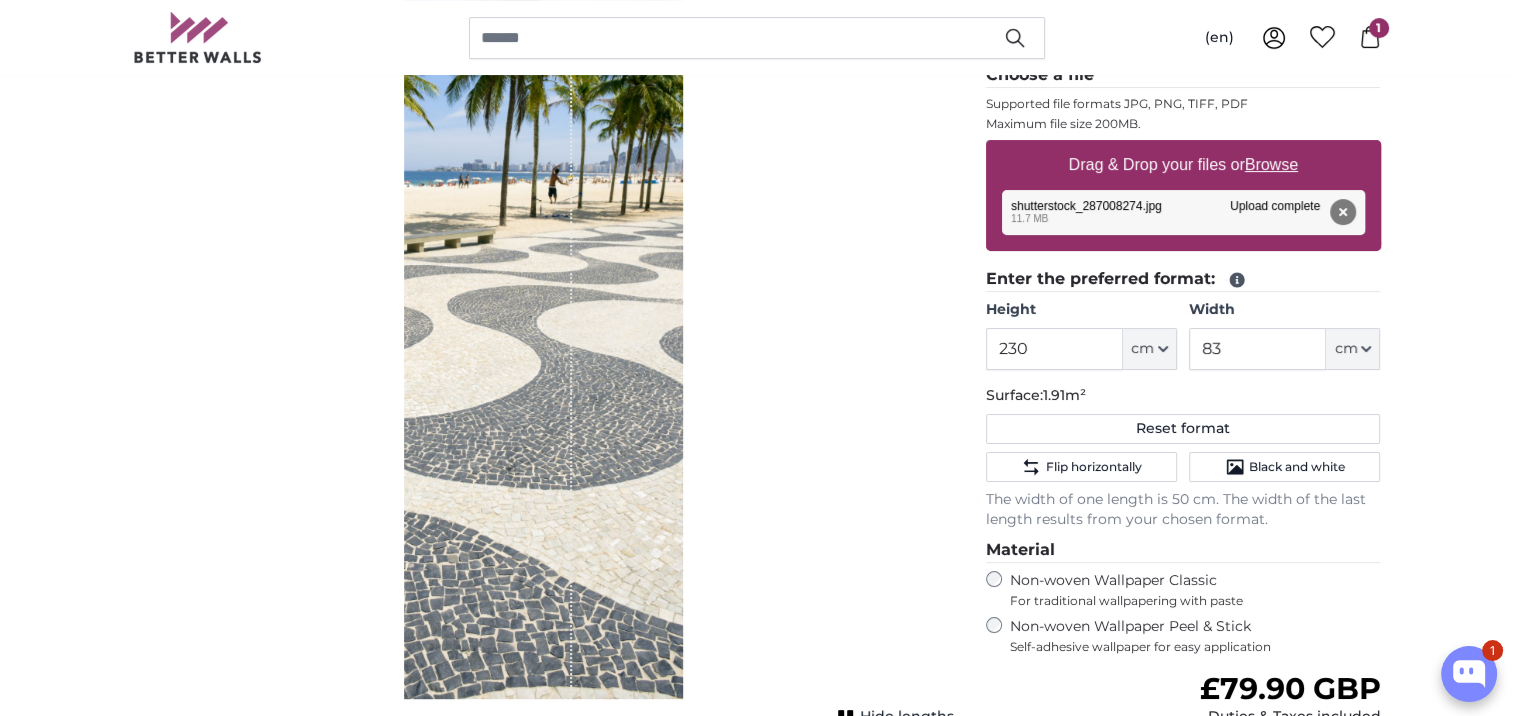 scroll, scrollTop: 500, scrollLeft: 0, axis: vertical 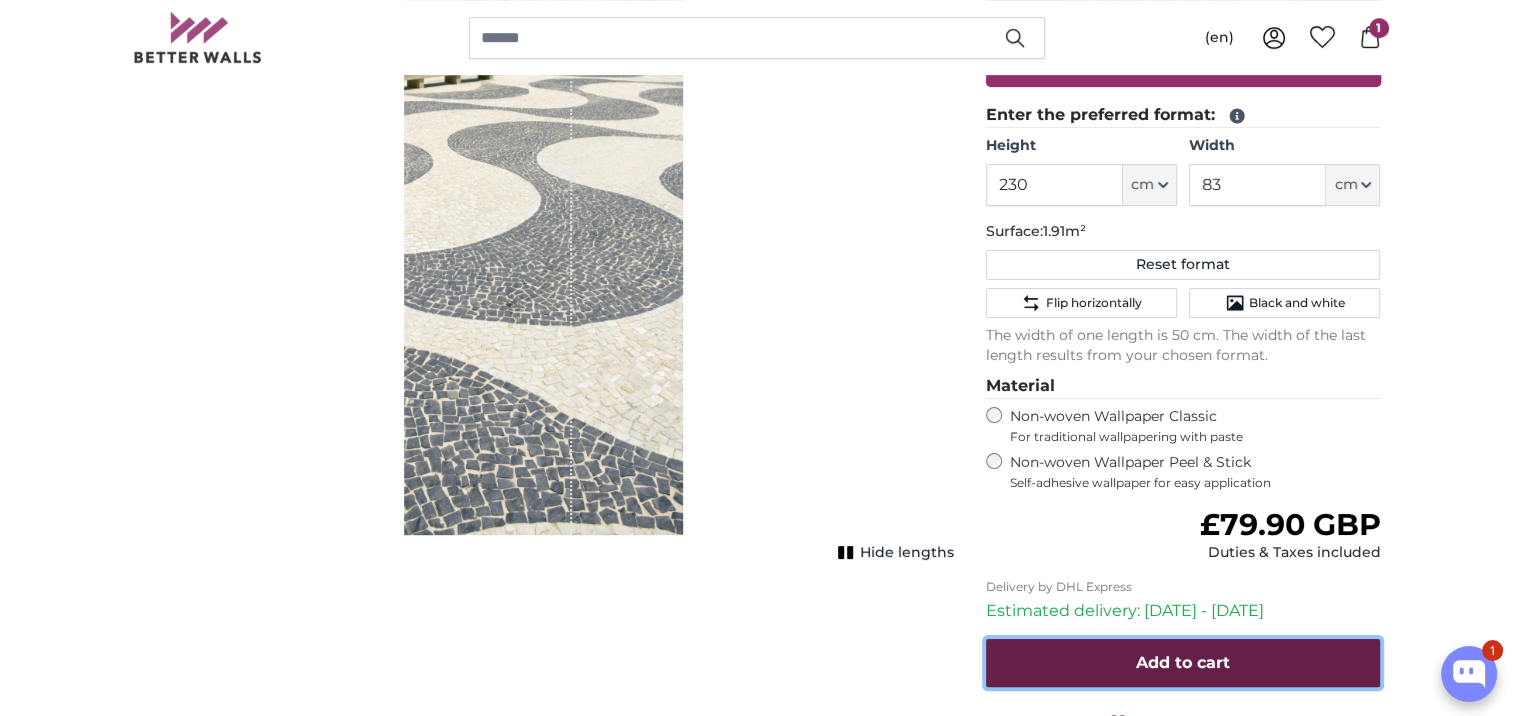 click on "Add to cart" at bounding box center [1183, 662] 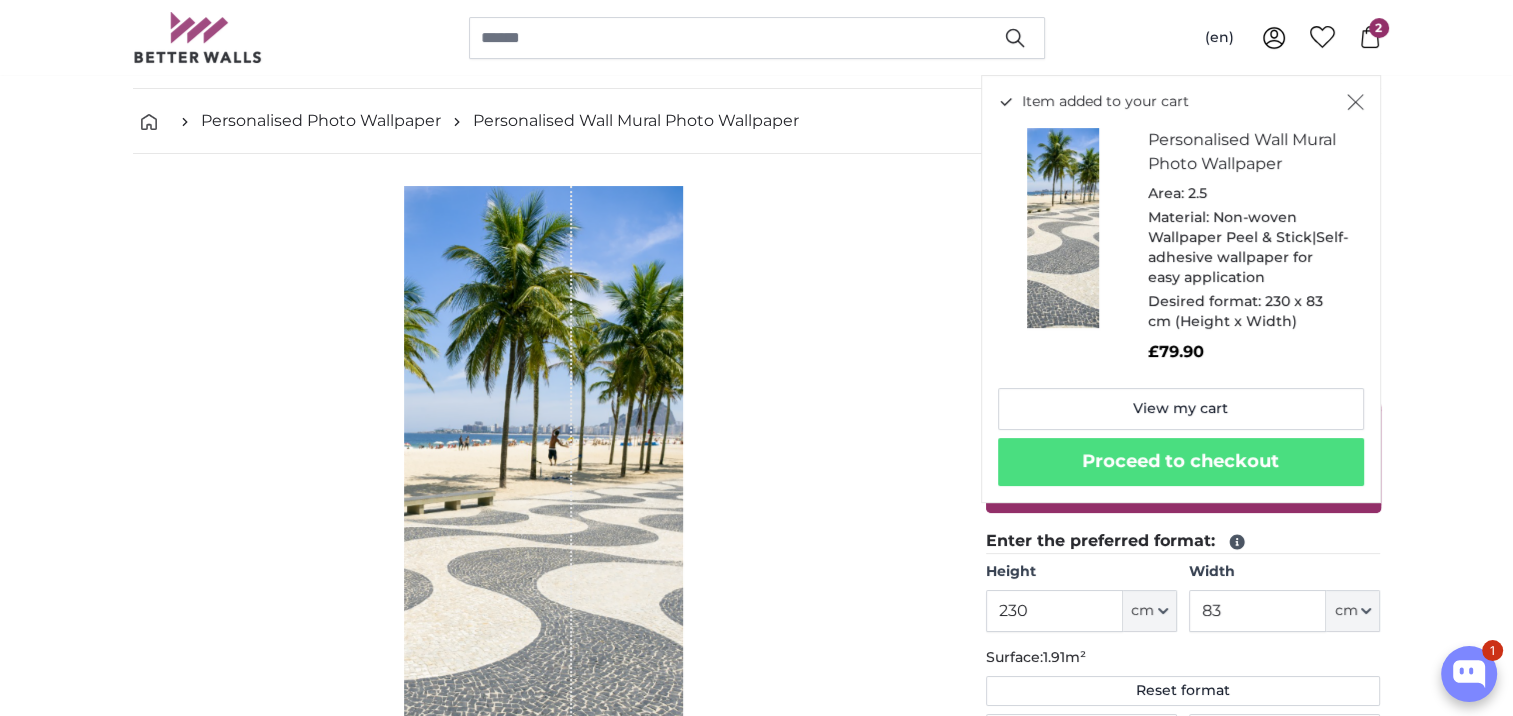 scroll, scrollTop: 0, scrollLeft: 0, axis: both 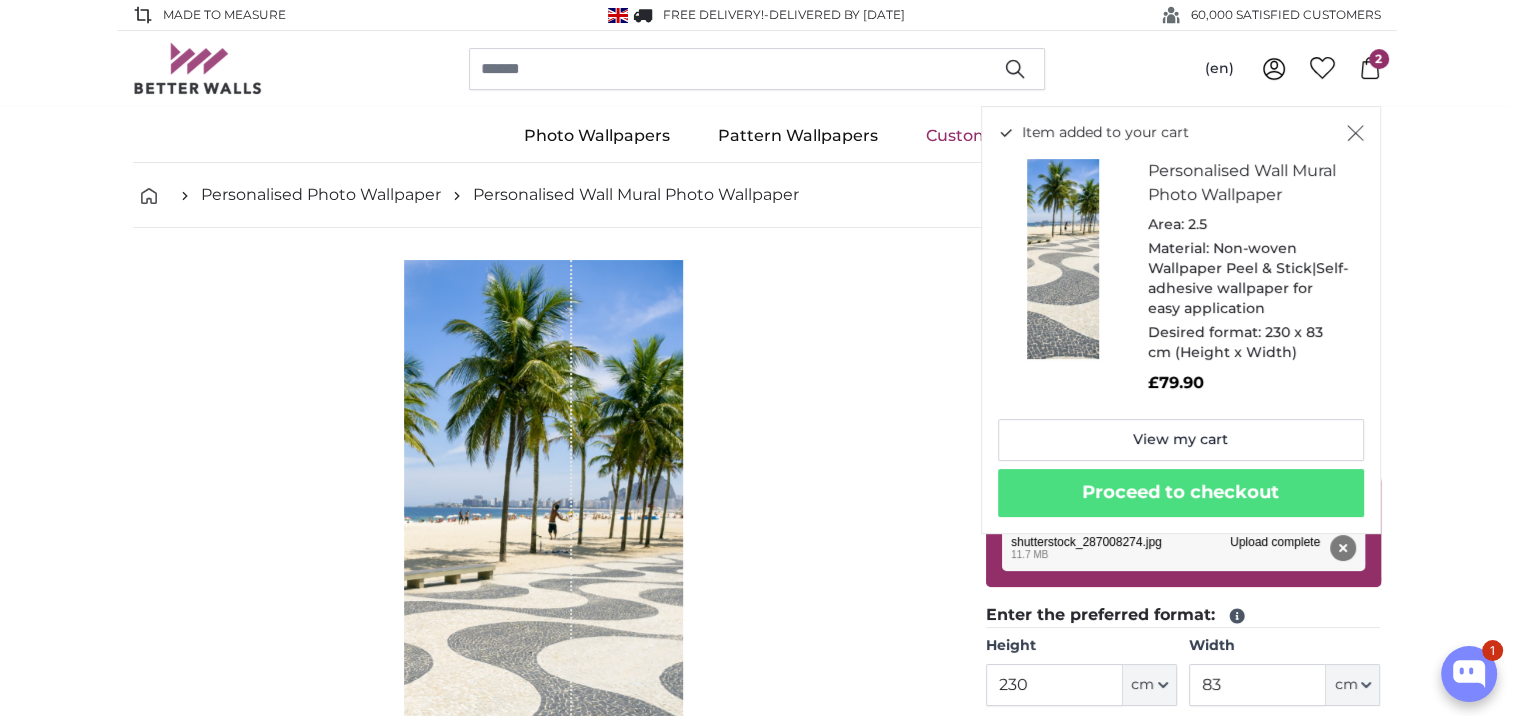 click 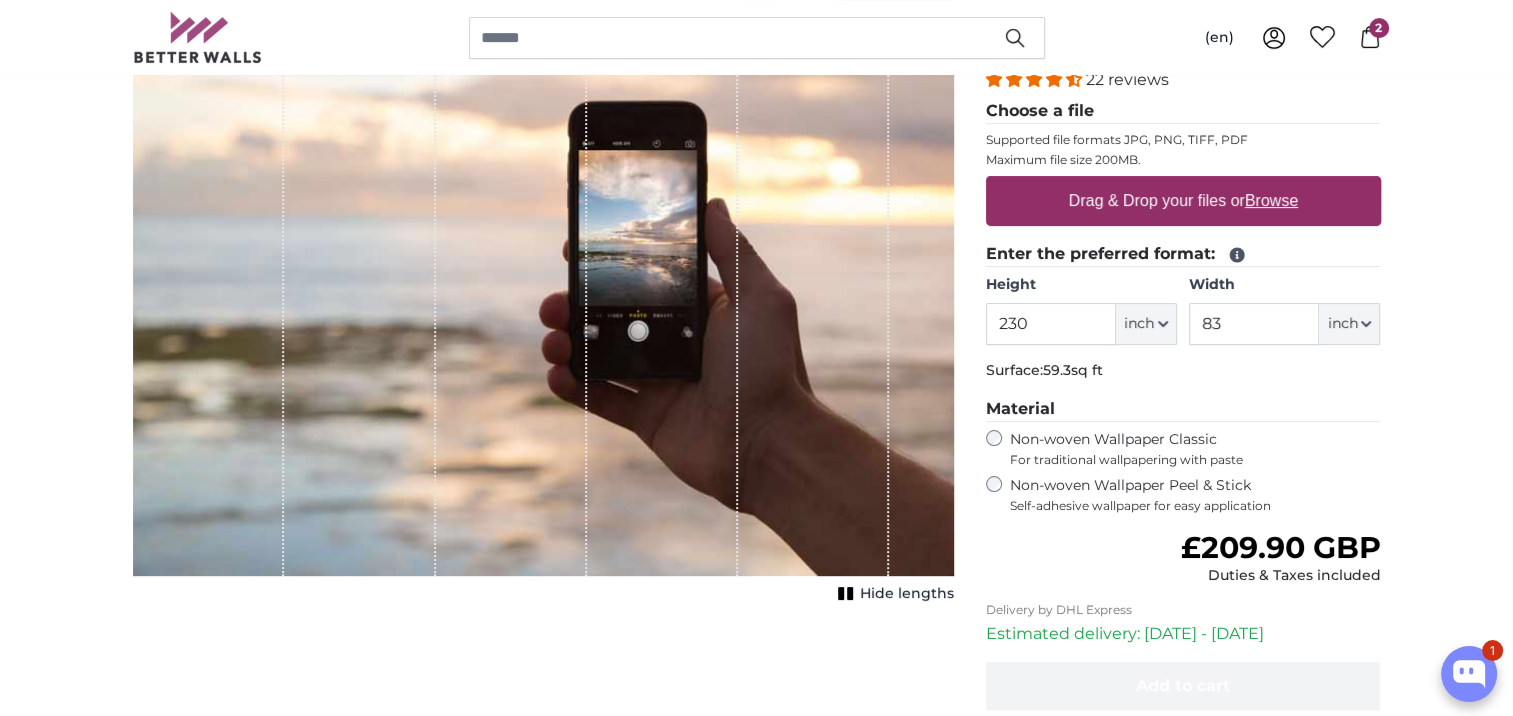 scroll, scrollTop: 300, scrollLeft: 0, axis: vertical 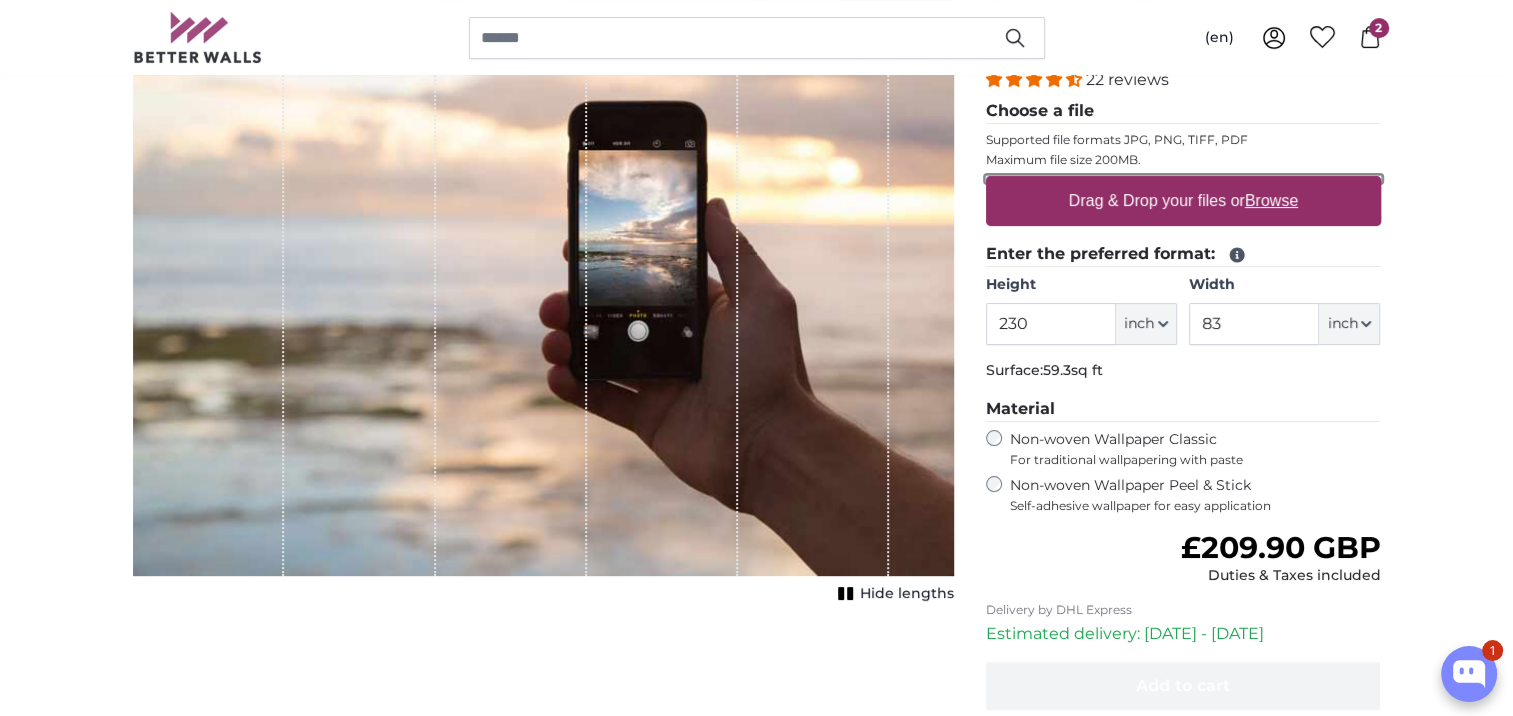 click on "Drag & Drop your files or  Browse" at bounding box center (1183, 179) 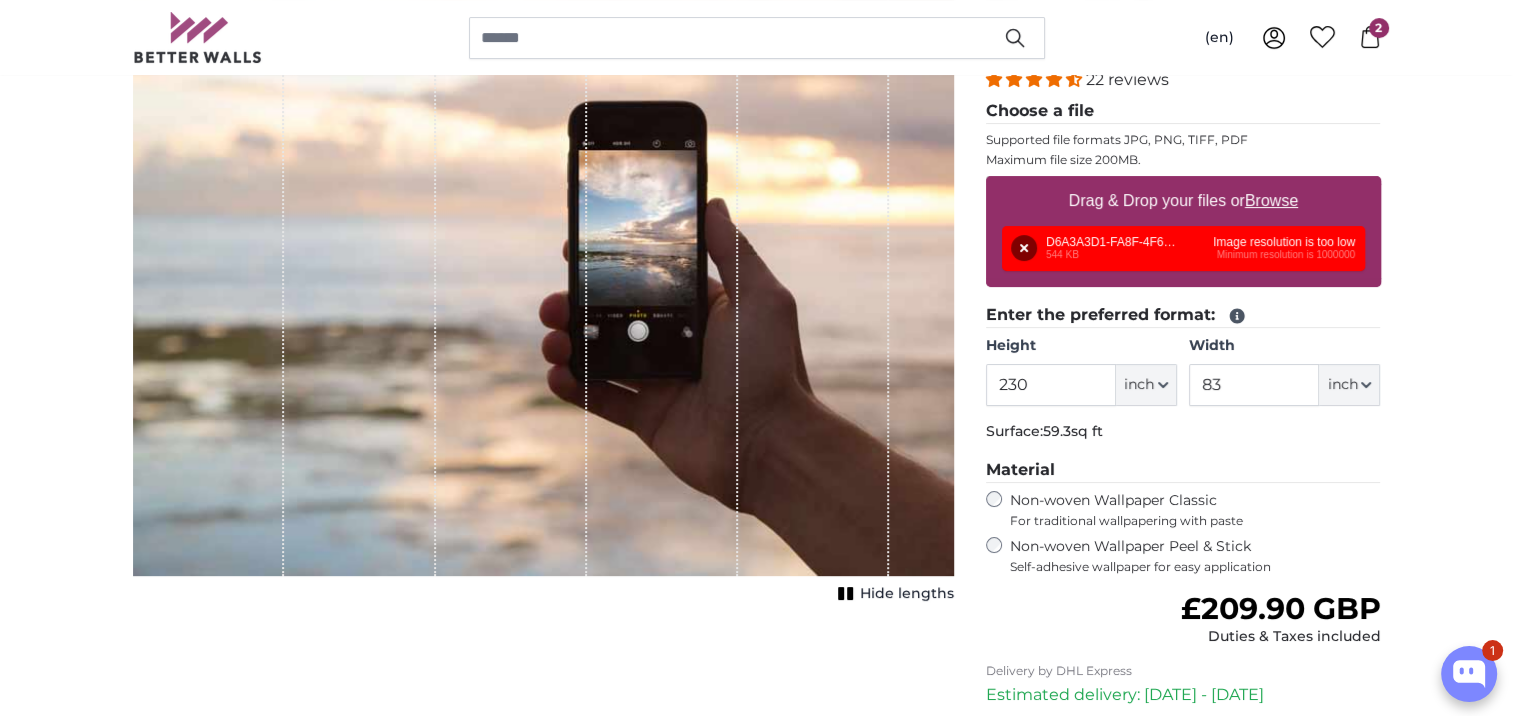 click on "Drag & Drop your files or  Browse" at bounding box center (1182, 201) 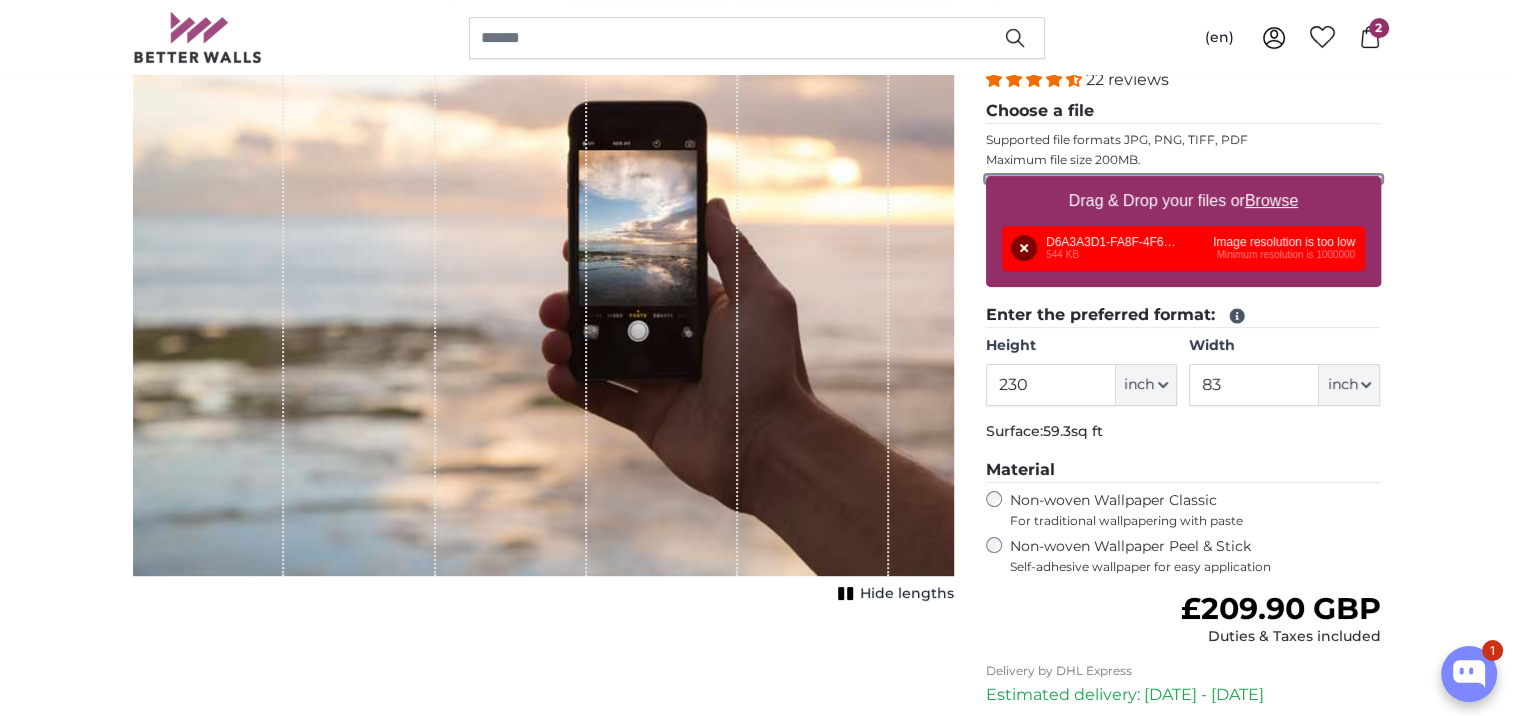 click on "Drag & Drop your files or  Browse" at bounding box center [1183, 179] 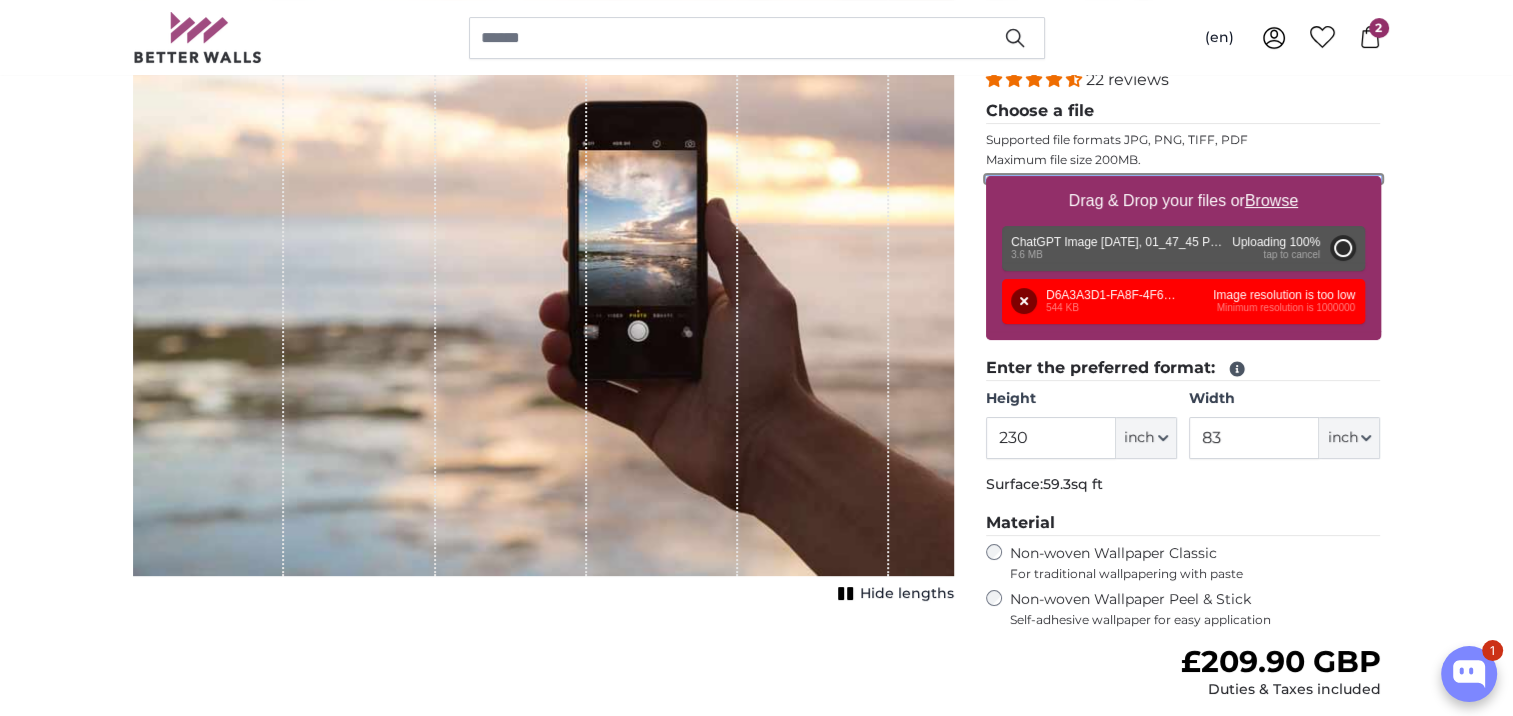 type on "38.8" 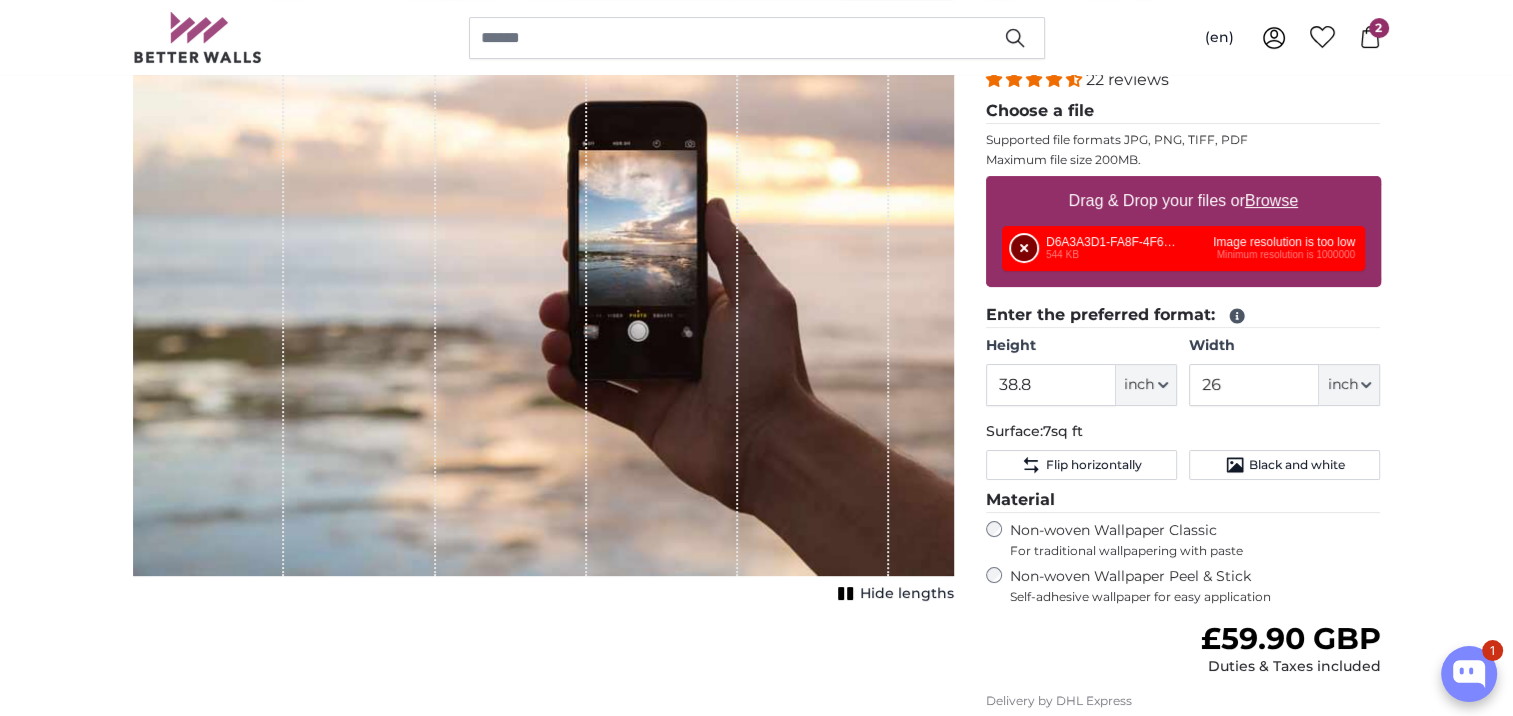 click on "Remove" at bounding box center (1024, 248) 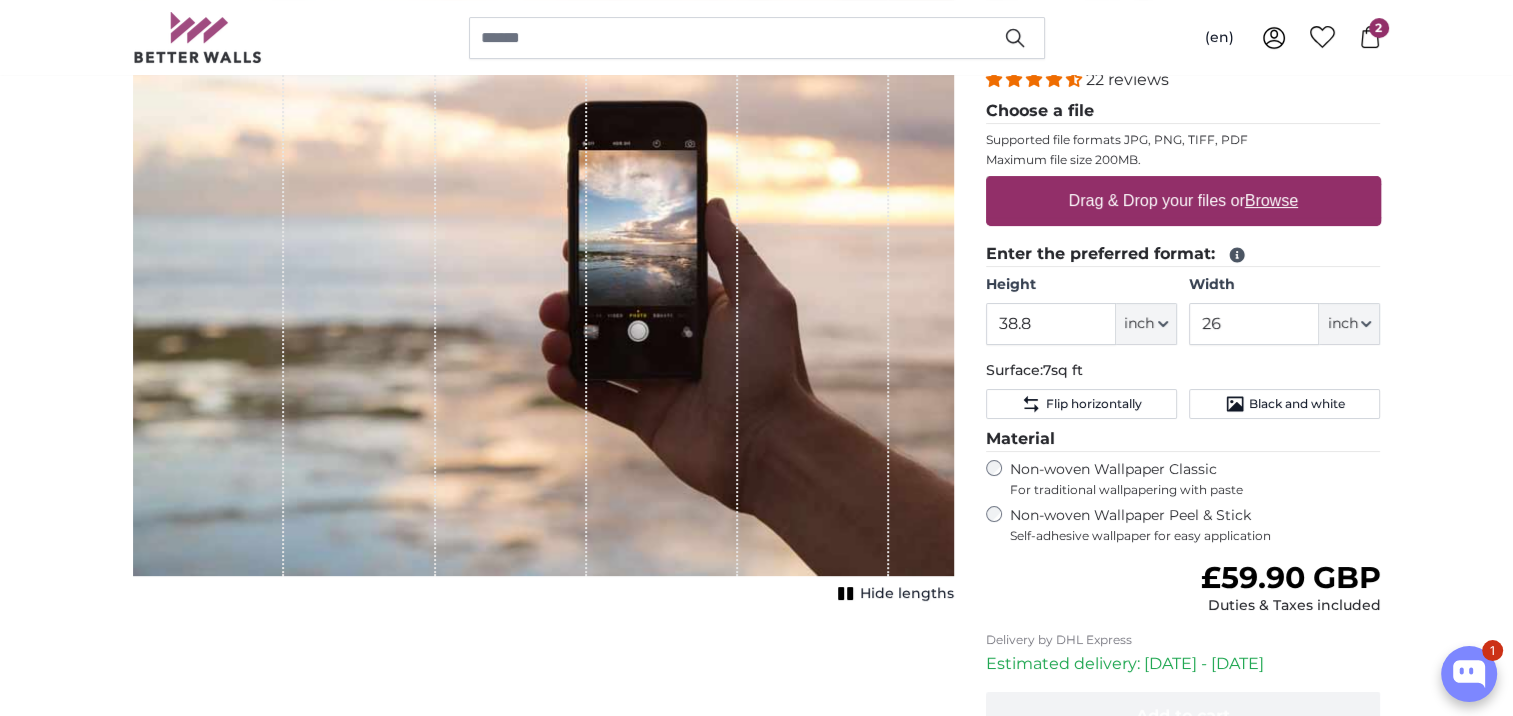 click on "Drag & Drop your files or  Browse" at bounding box center [1182, 201] 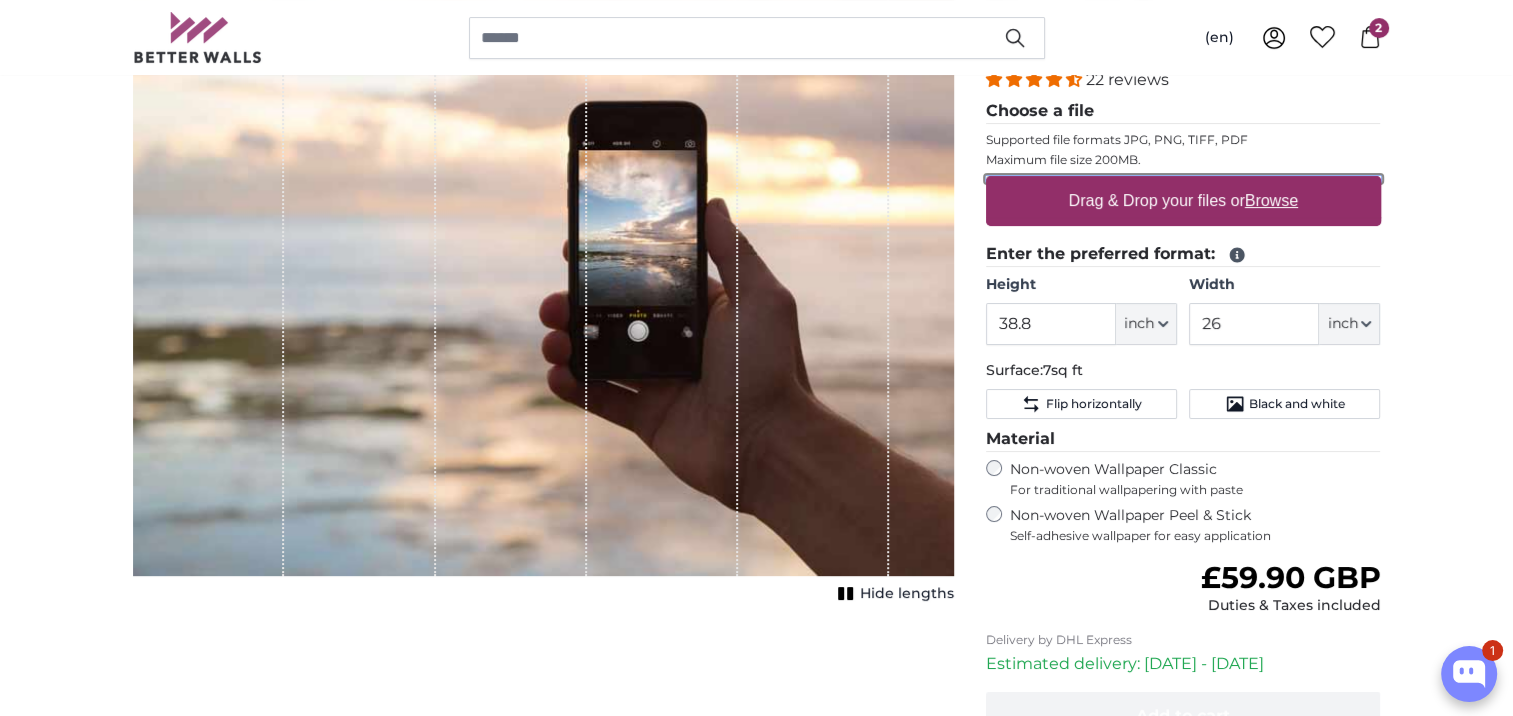 click on "Drag & Drop your files or  Browse" at bounding box center [1183, 179] 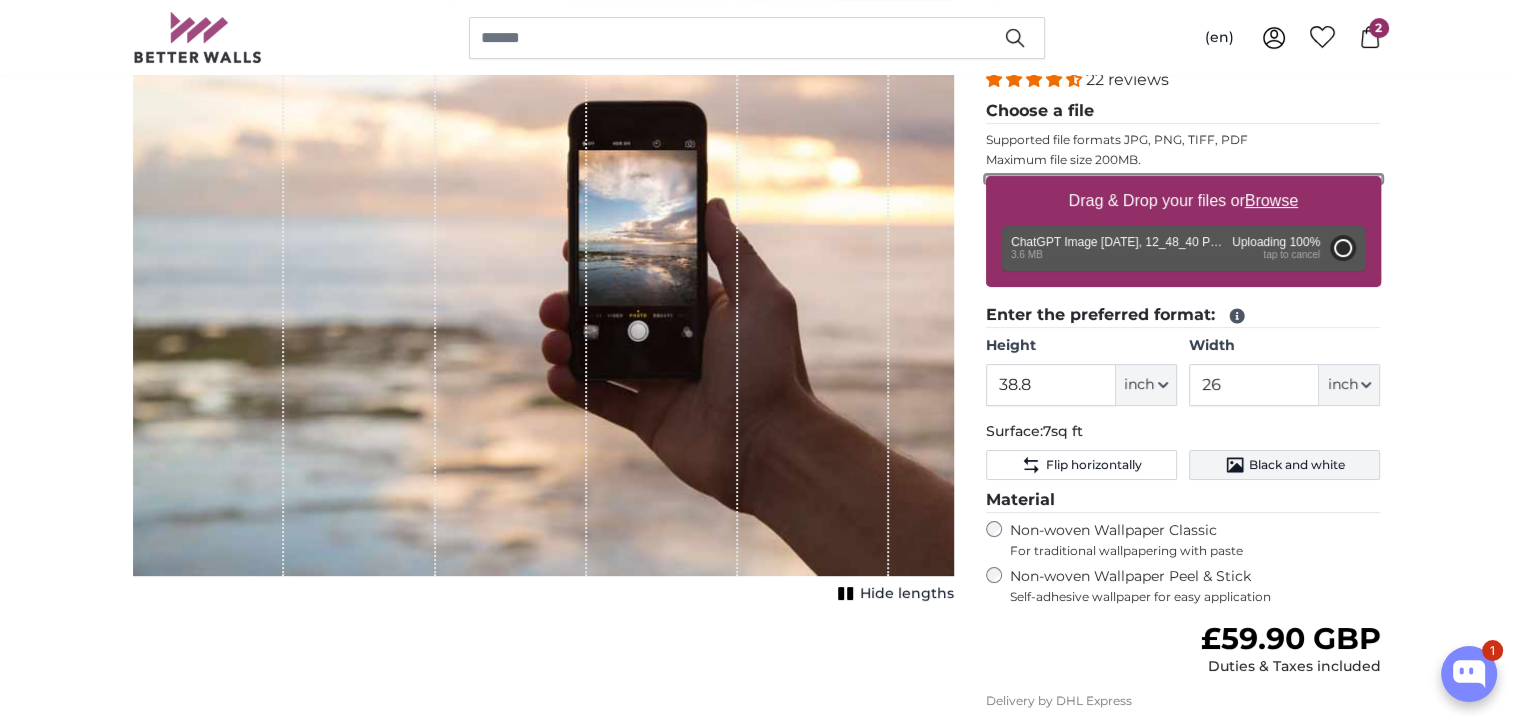 type on "38.8" 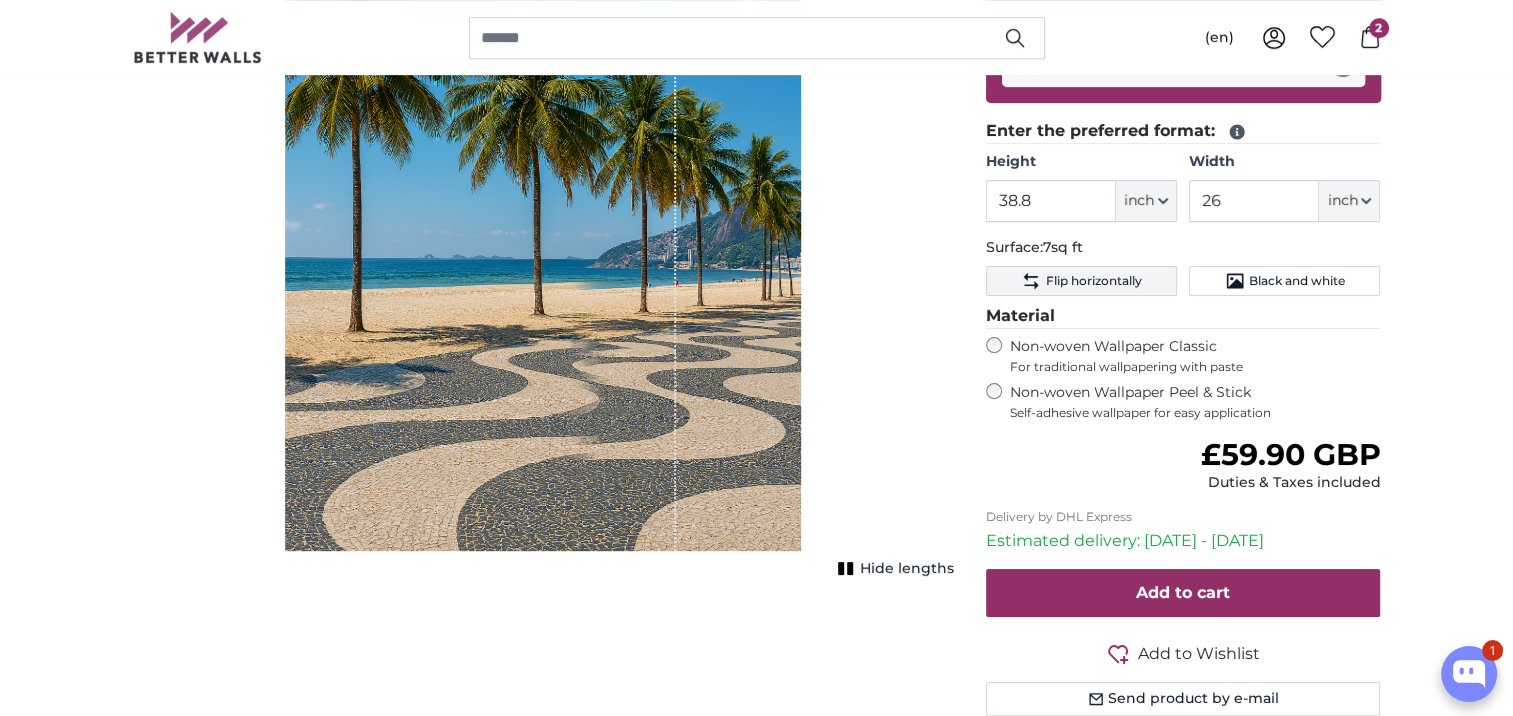 scroll, scrollTop: 400, scrollLeft: 0, axis: vertical 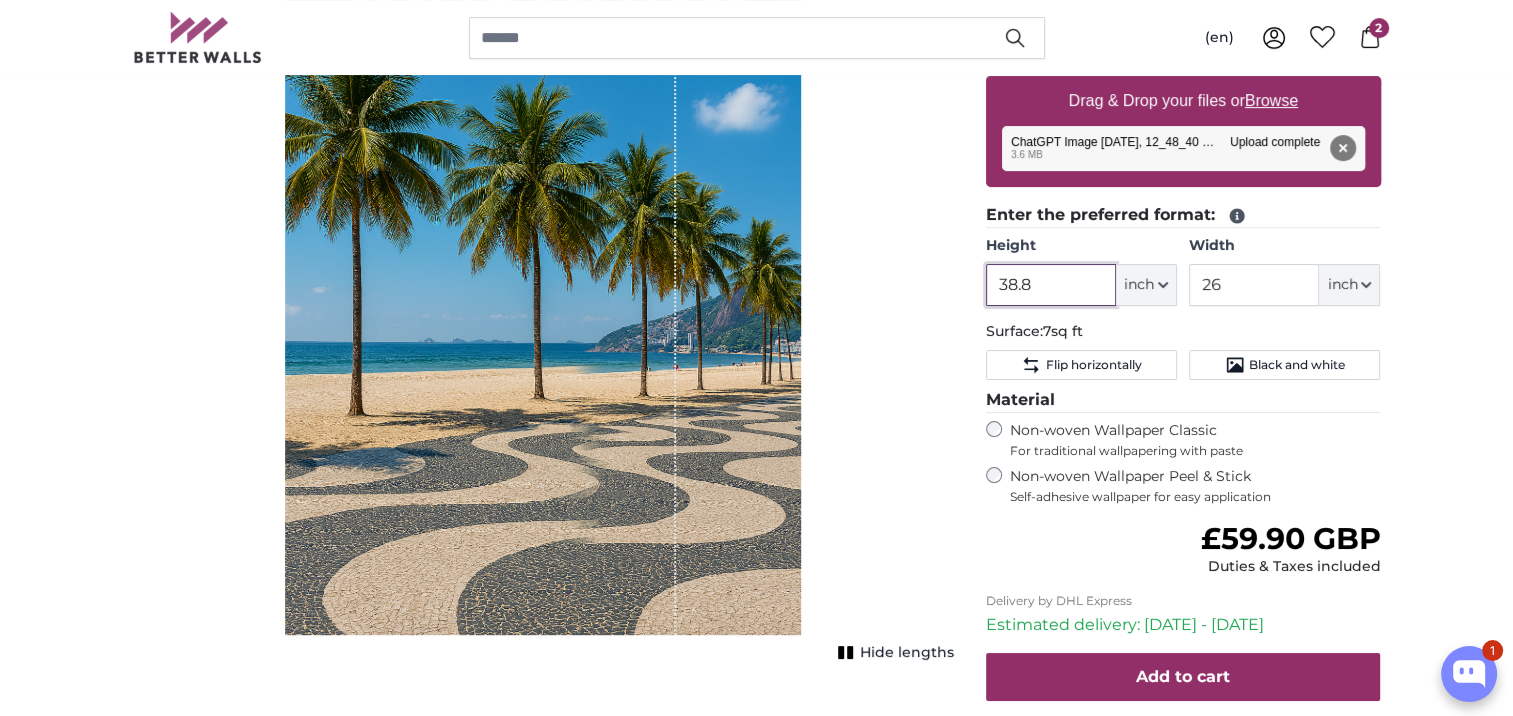 click on "38.8" at bounding box center [1051, 285] 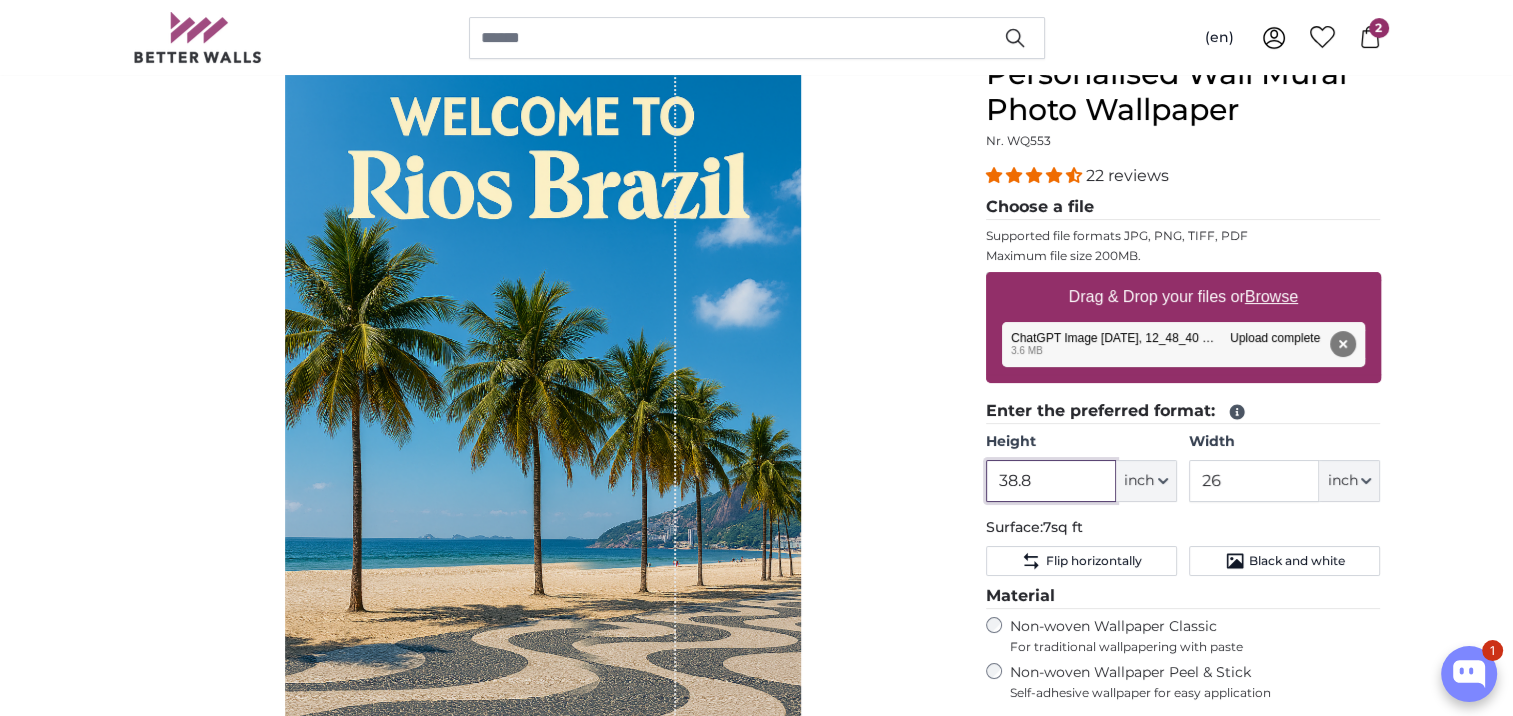 scroll, scrollTop: 200, scrollLeft: 0, axis: vertical 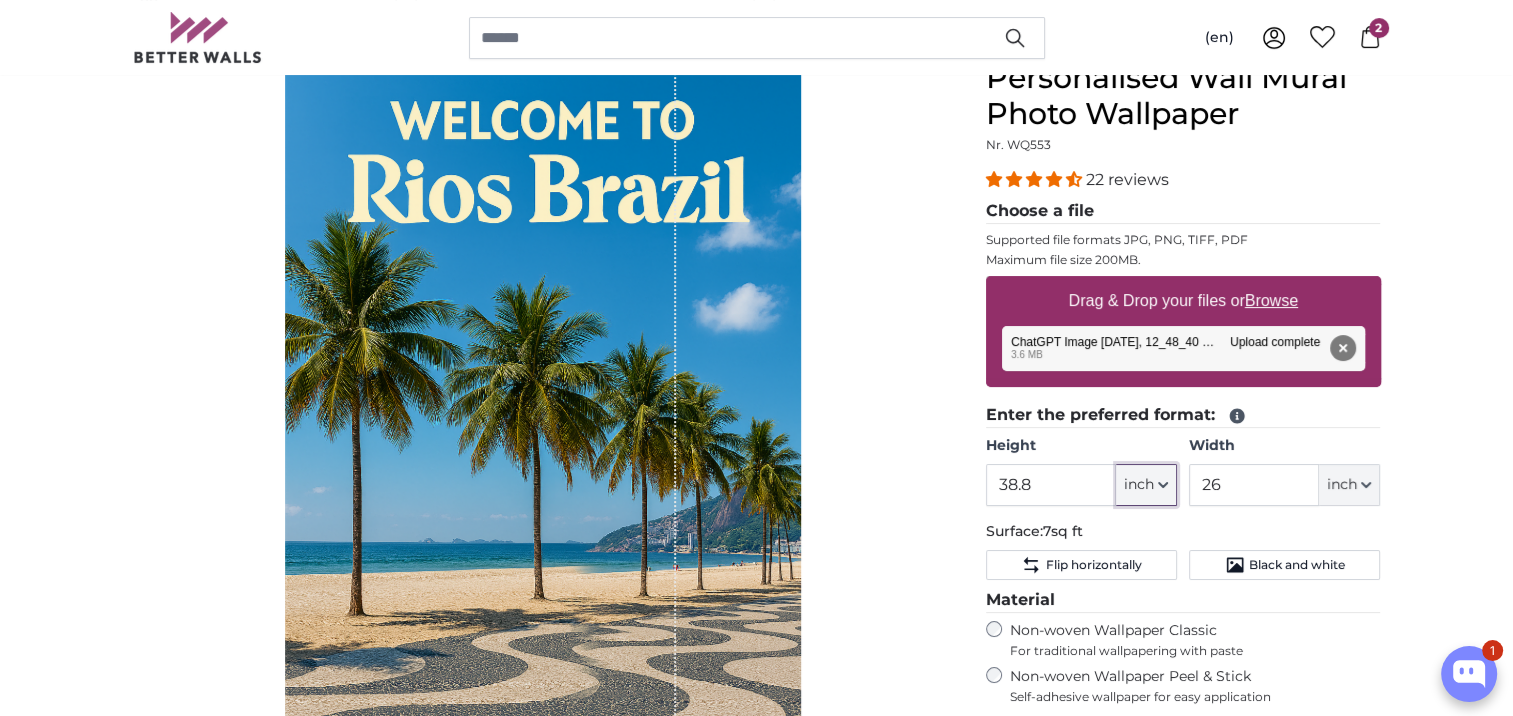 click on "inch" 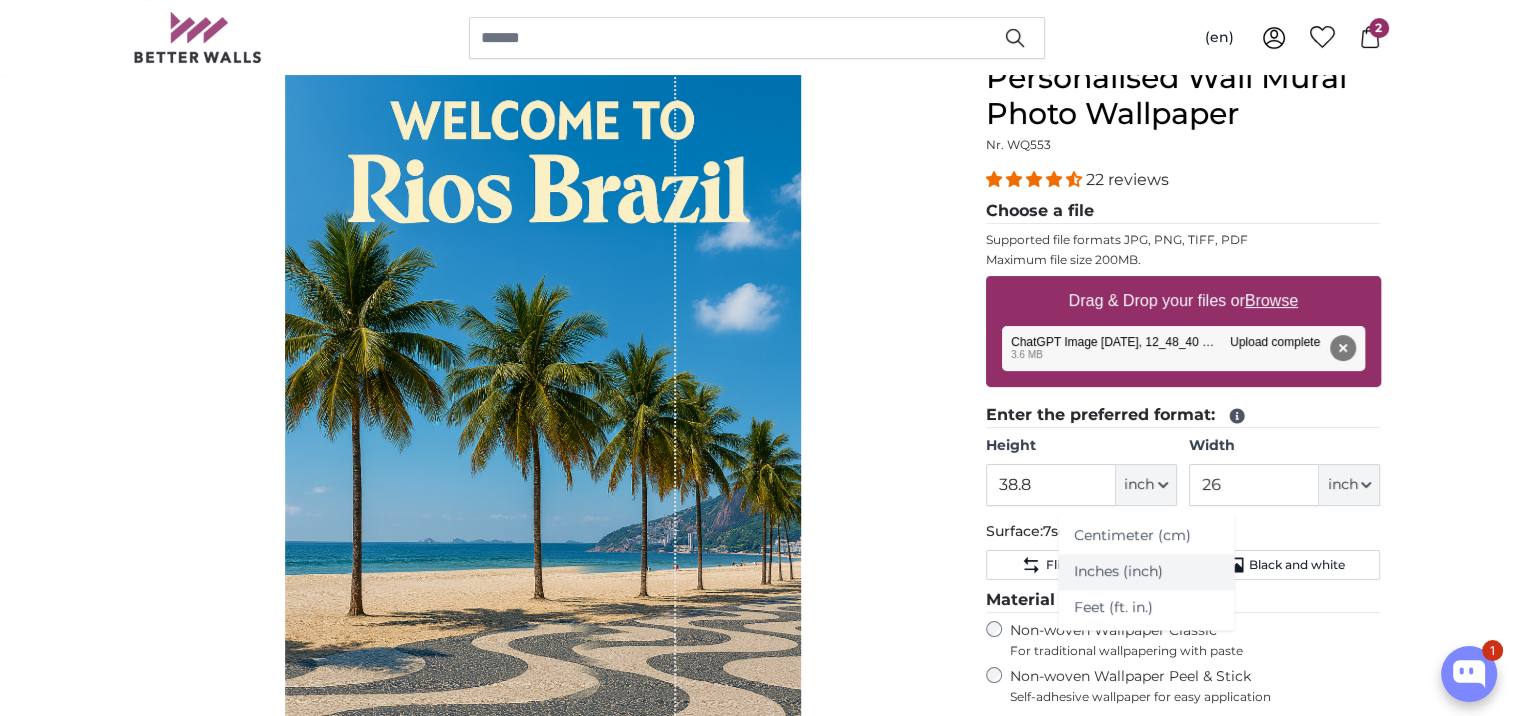 click on "Inches (inch)" 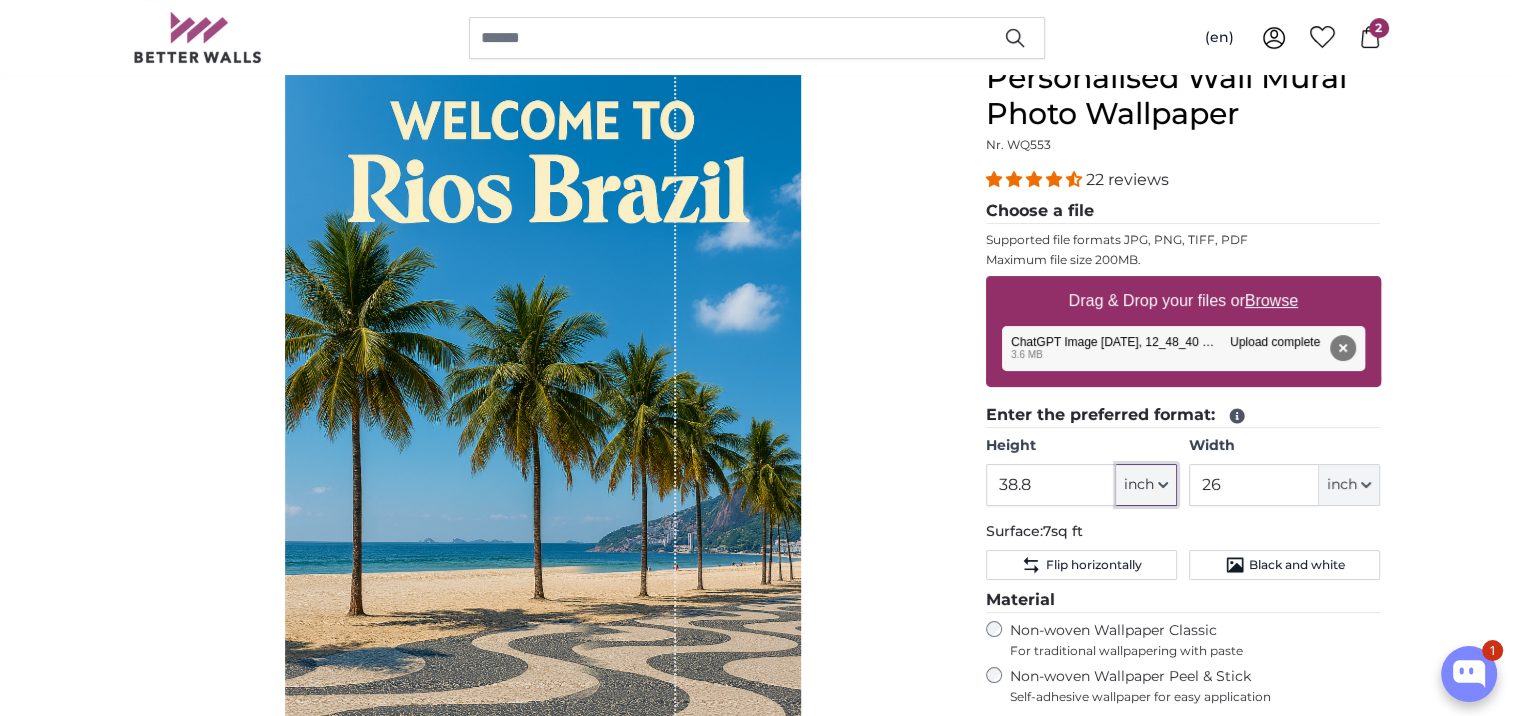 click on "inch" 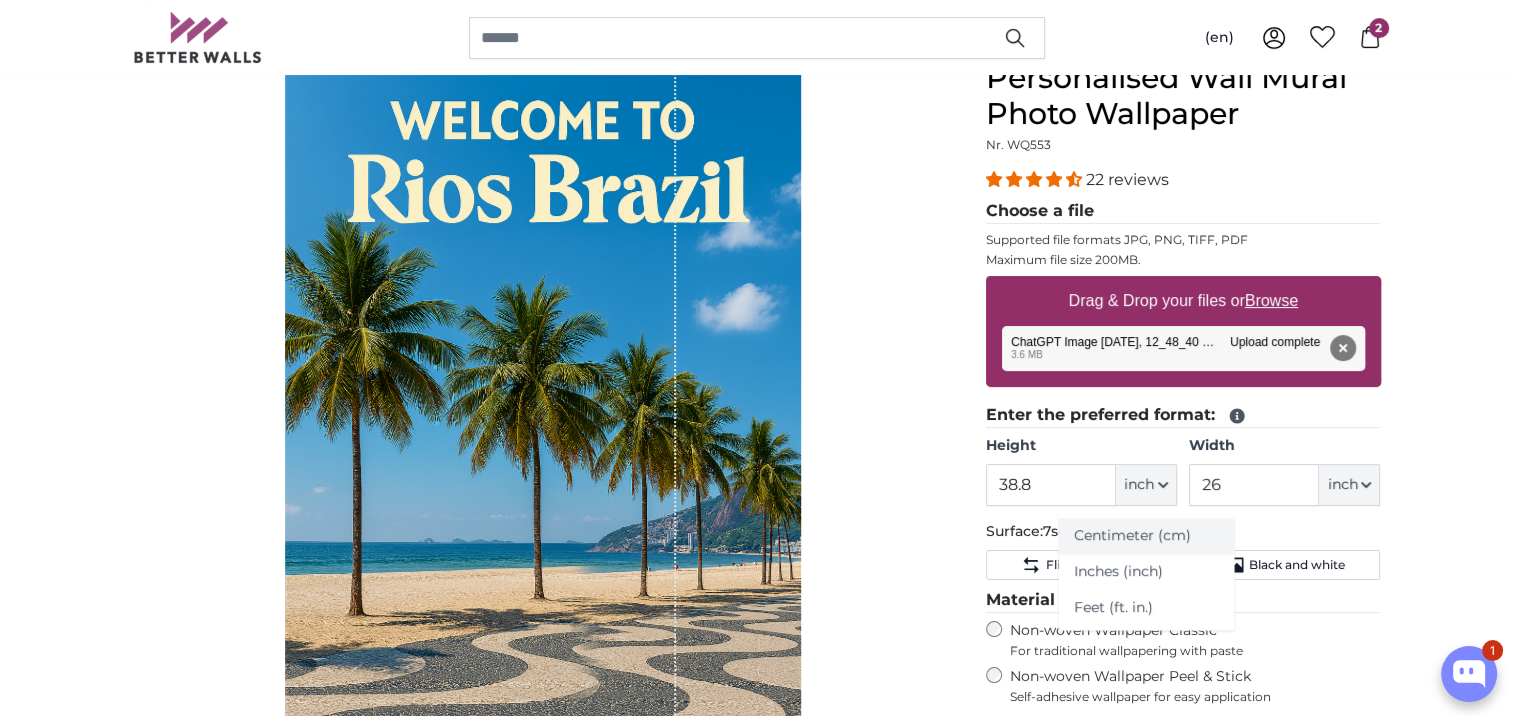 click on "Centimeter (cm)" 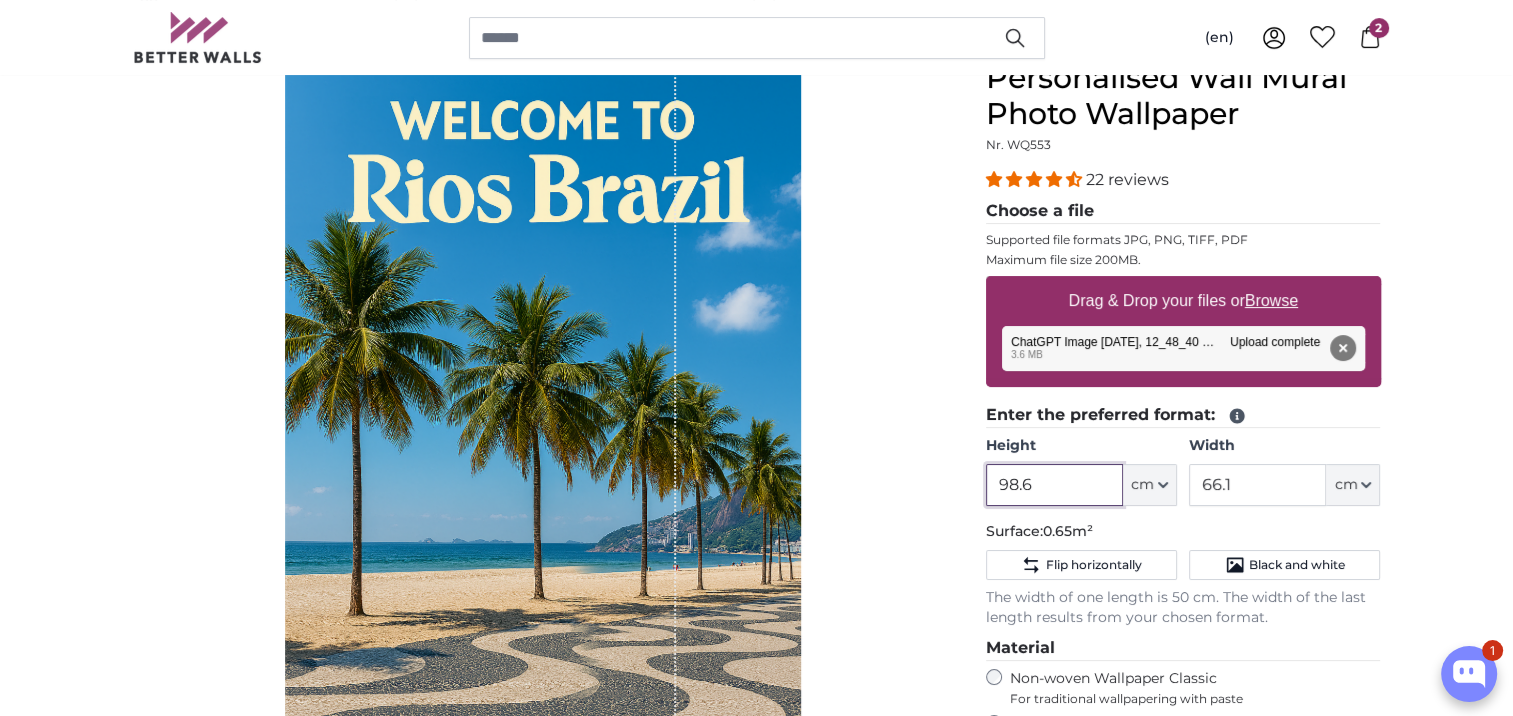 click on "98.6" at bounding box center (1054, 485) 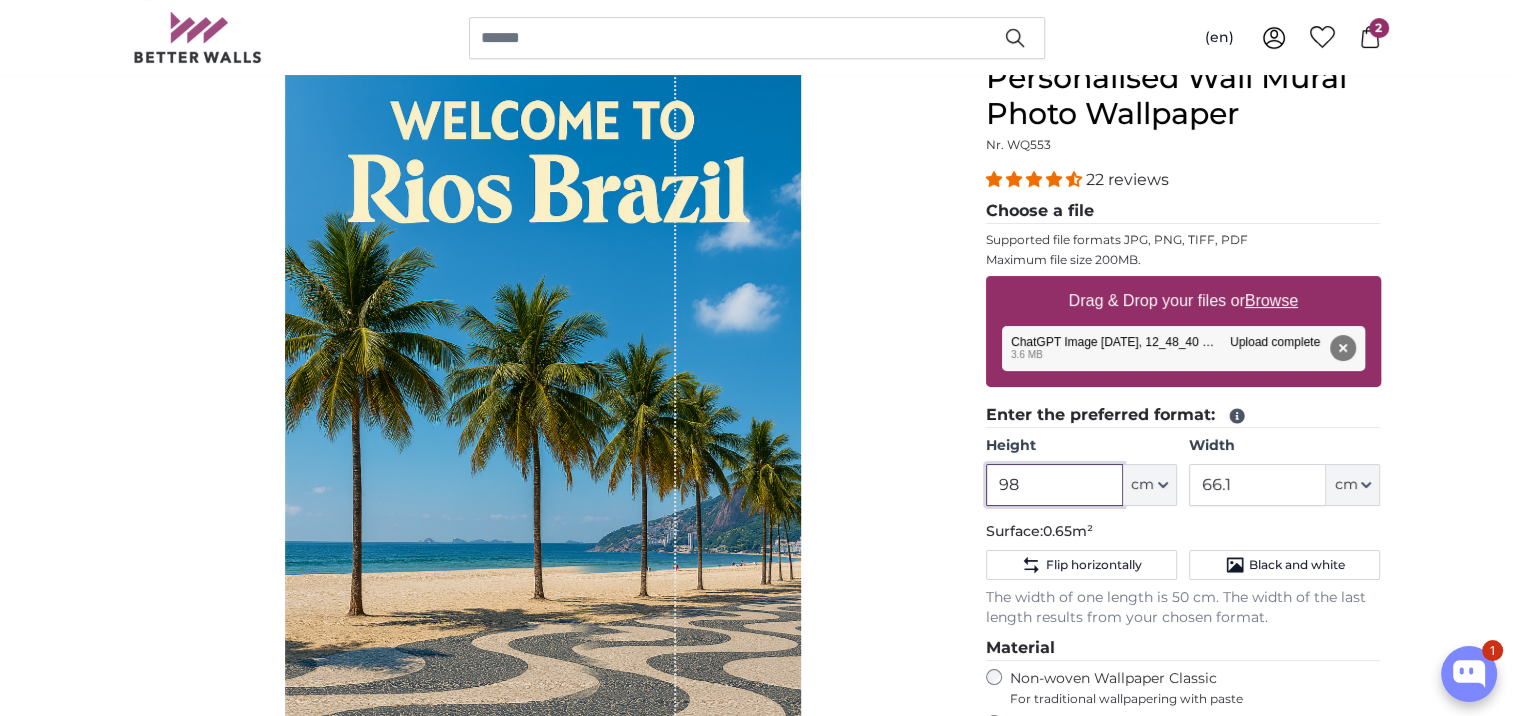 type on "9" 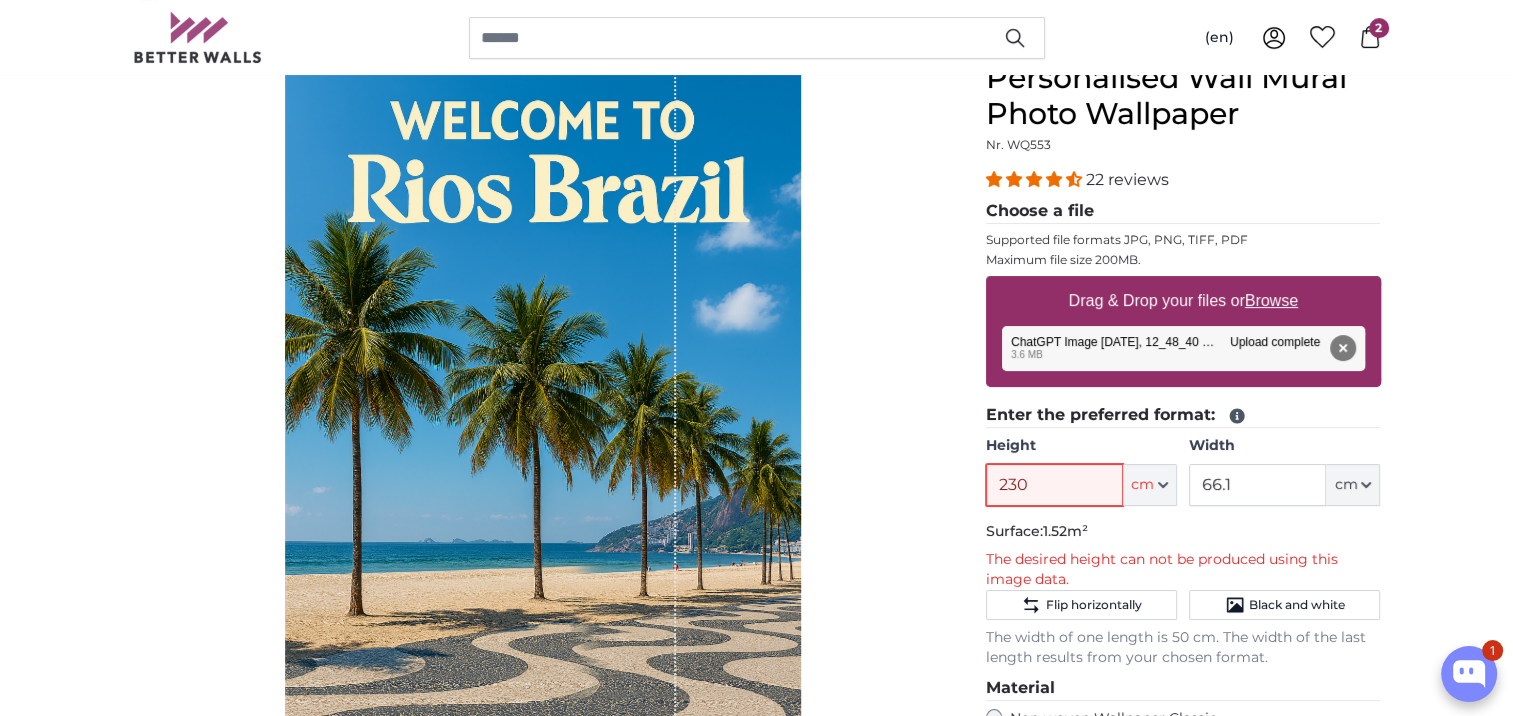 type on "230" 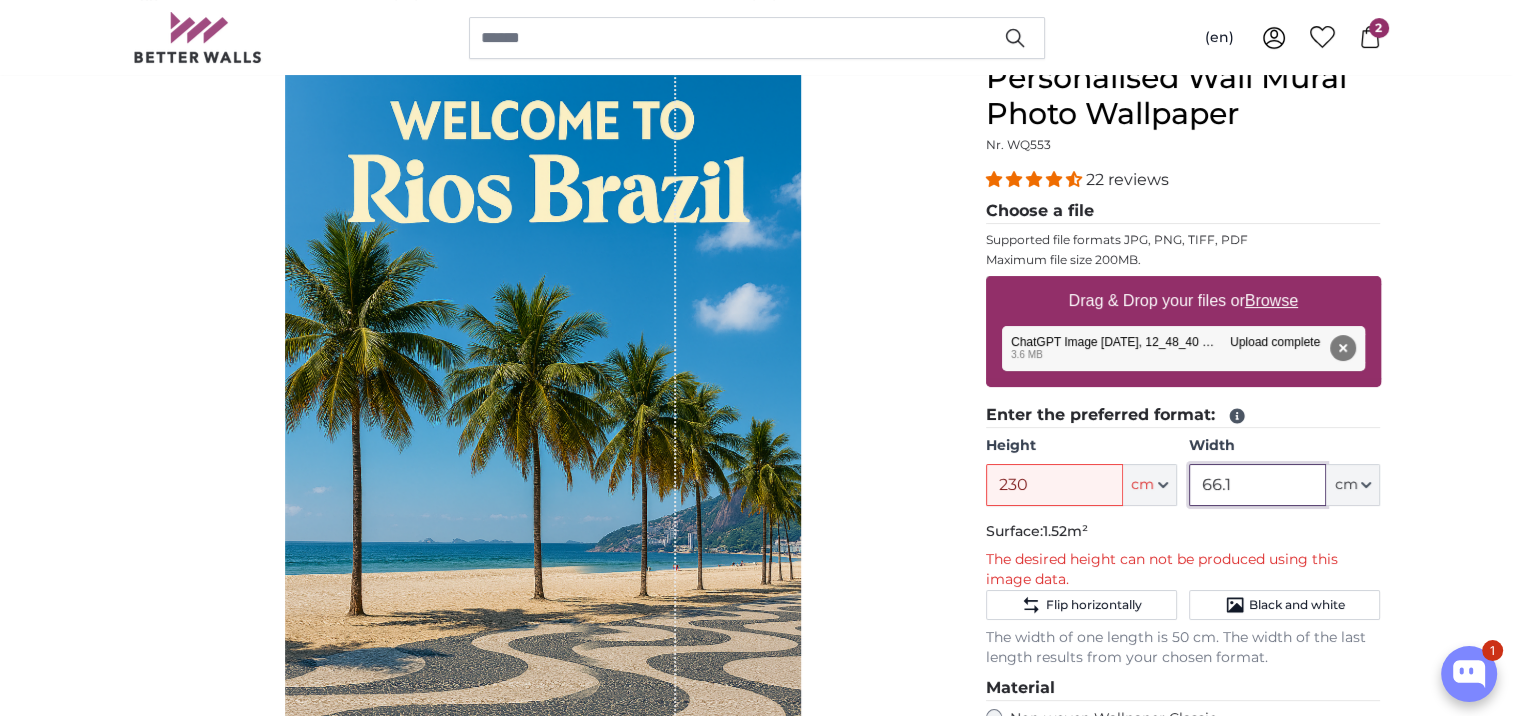 click on "66.1" at bounding box center [1257, 485] 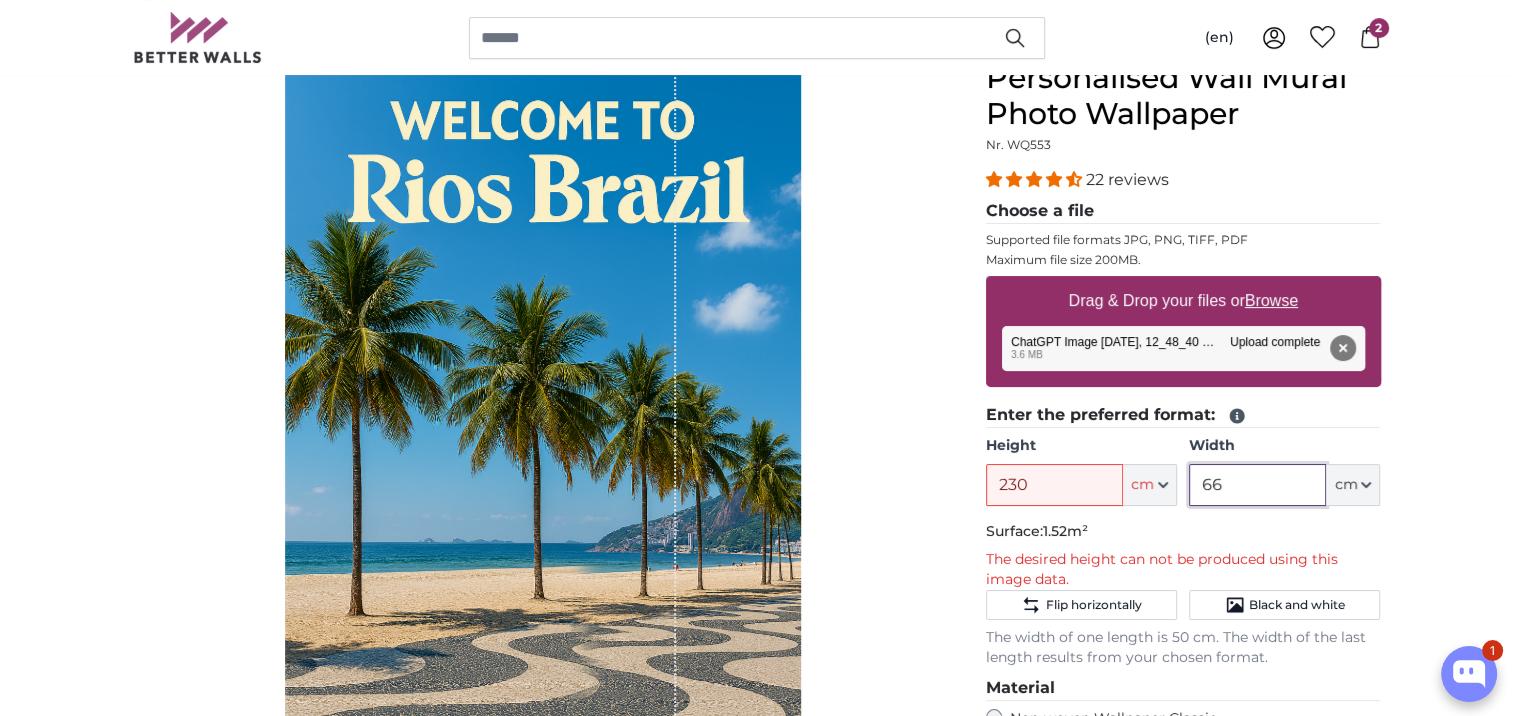 type on "6" 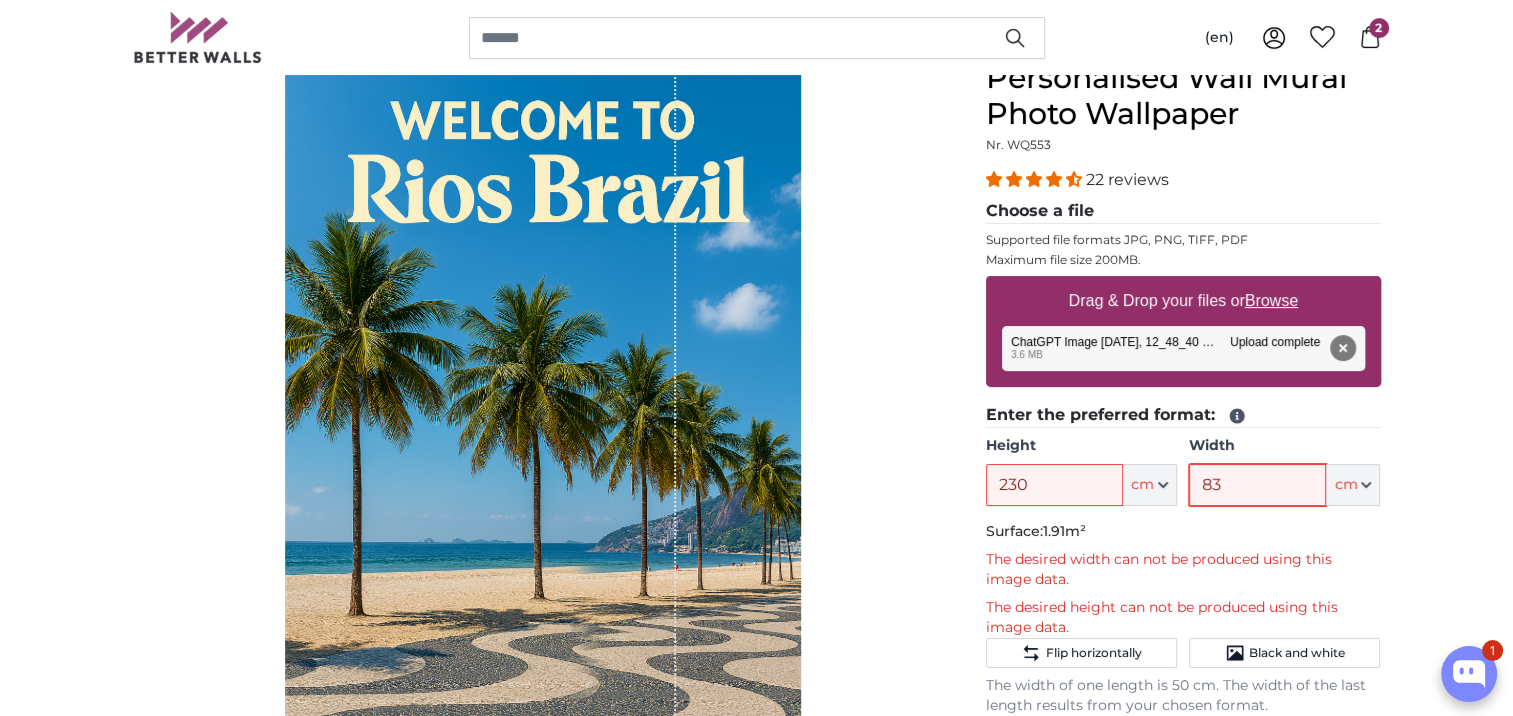 type on "83" 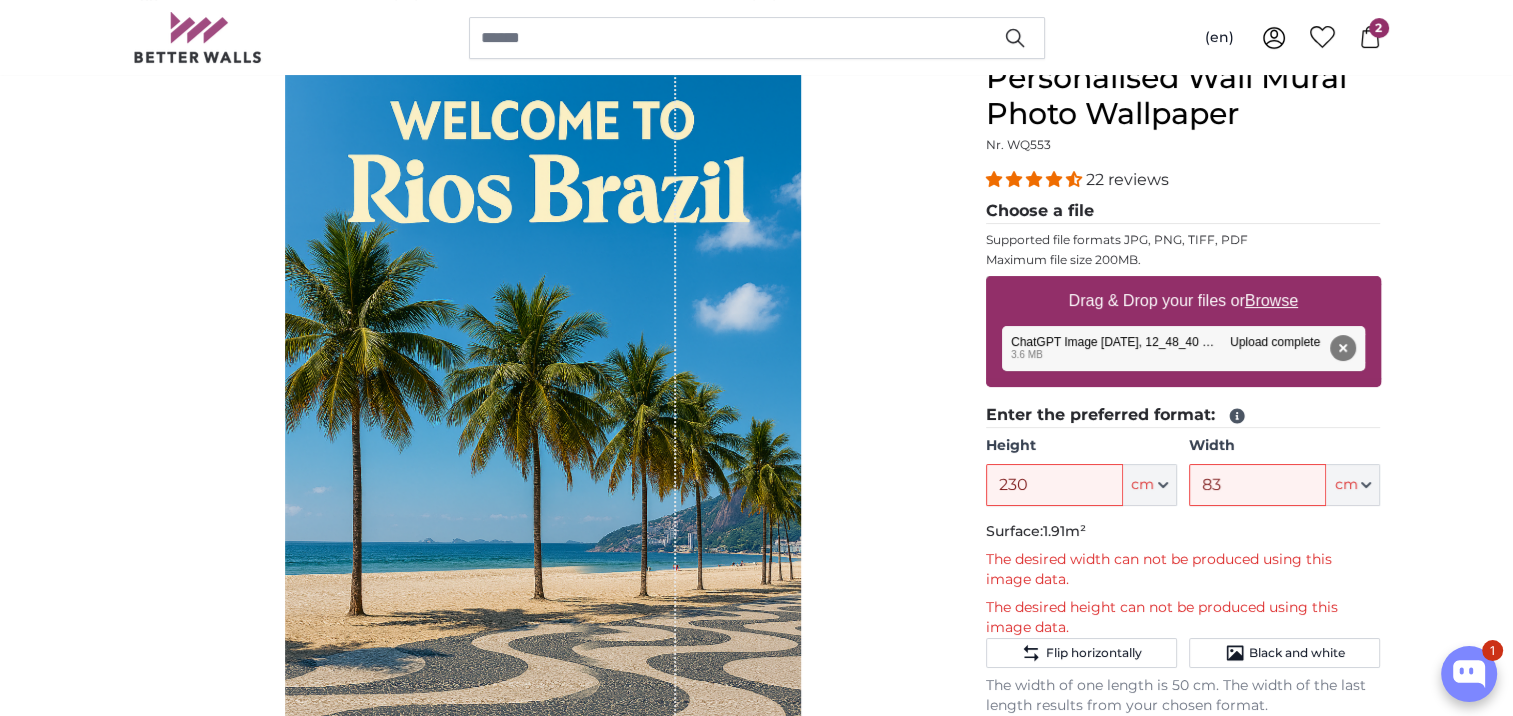 click on "Personalised Photo Wallpaper
Personalised Wall Mural Photo Wallpaper
Personalised Wall Mural Photo Wallpaper
Cancel
Crop image" at bounding box center (756, 2468) 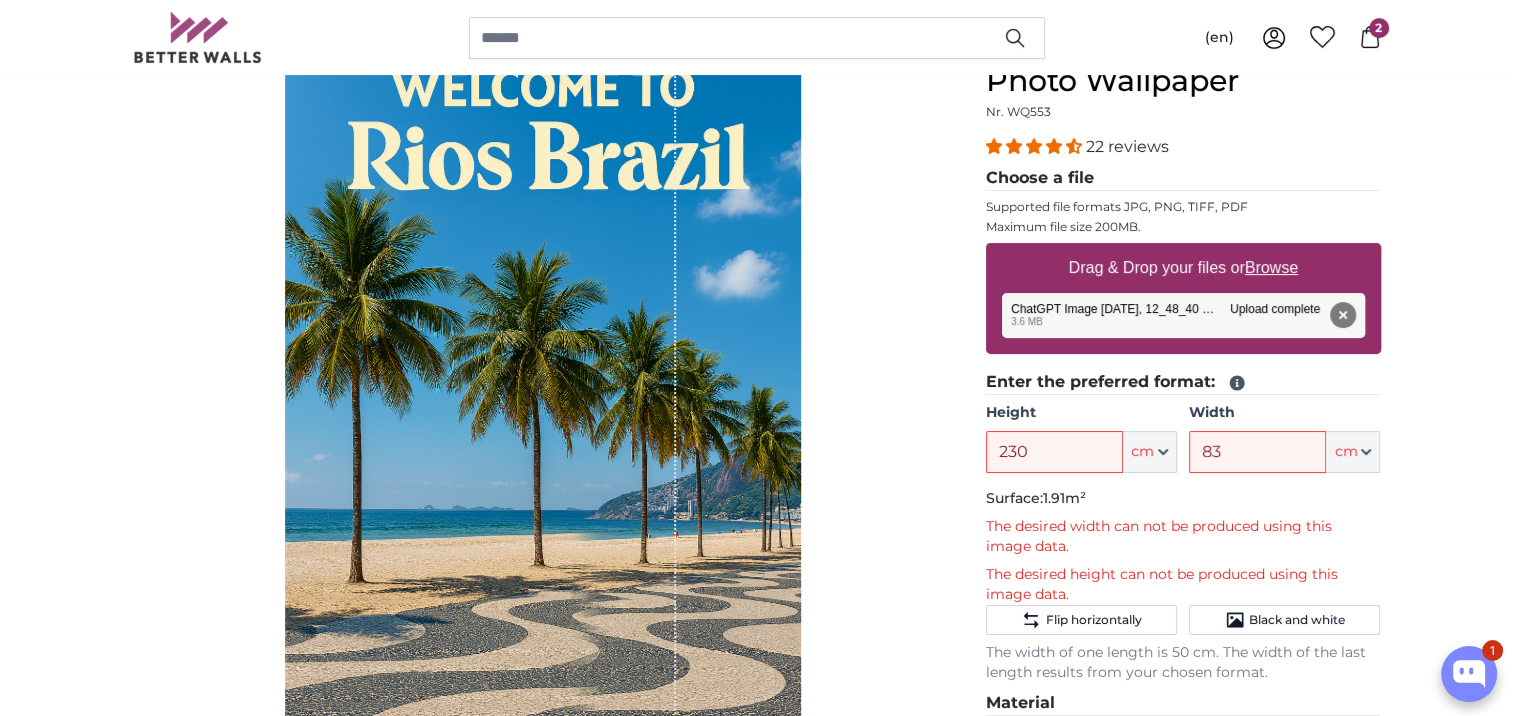 scroll, scrollTop: 200, scrollLeft: 0, axis: vertical 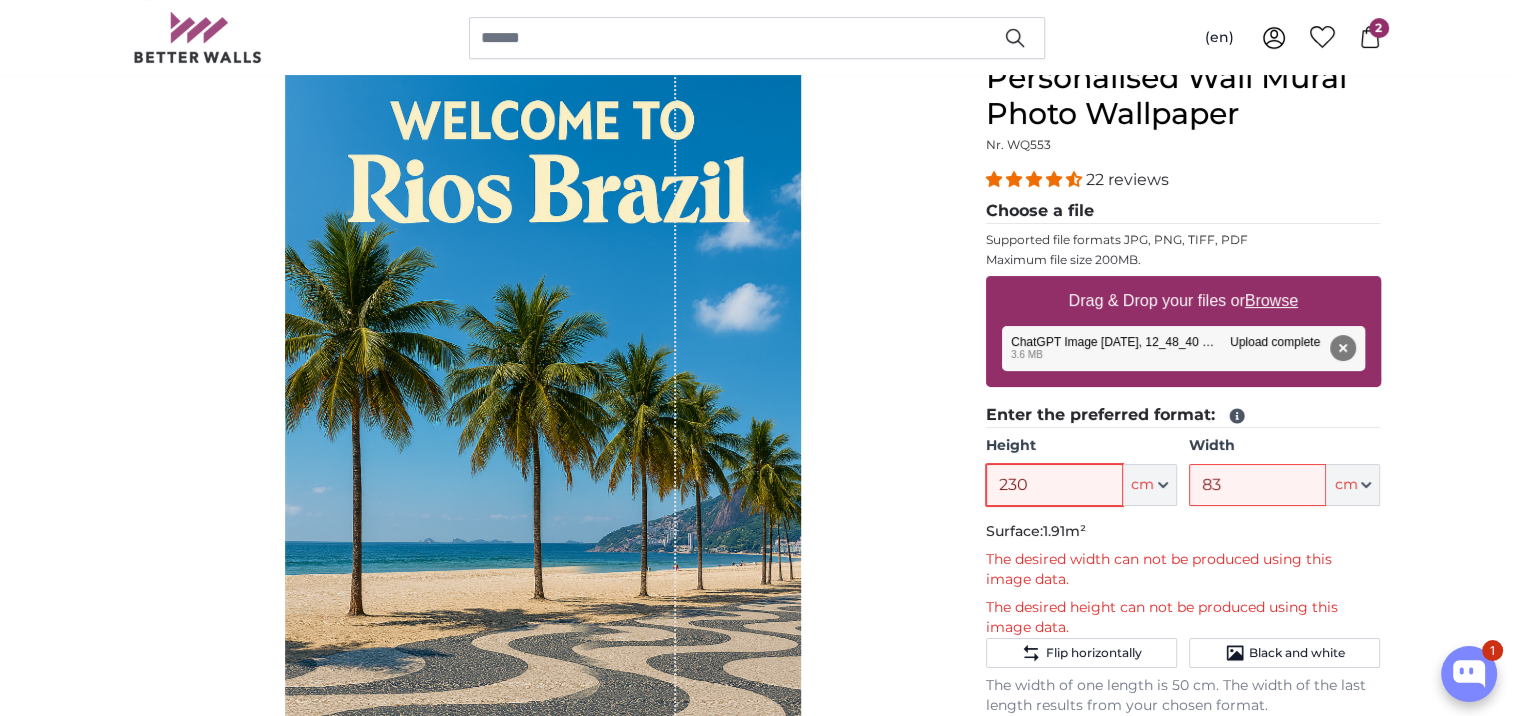 click on "230" at bounding box center [1054, 485] 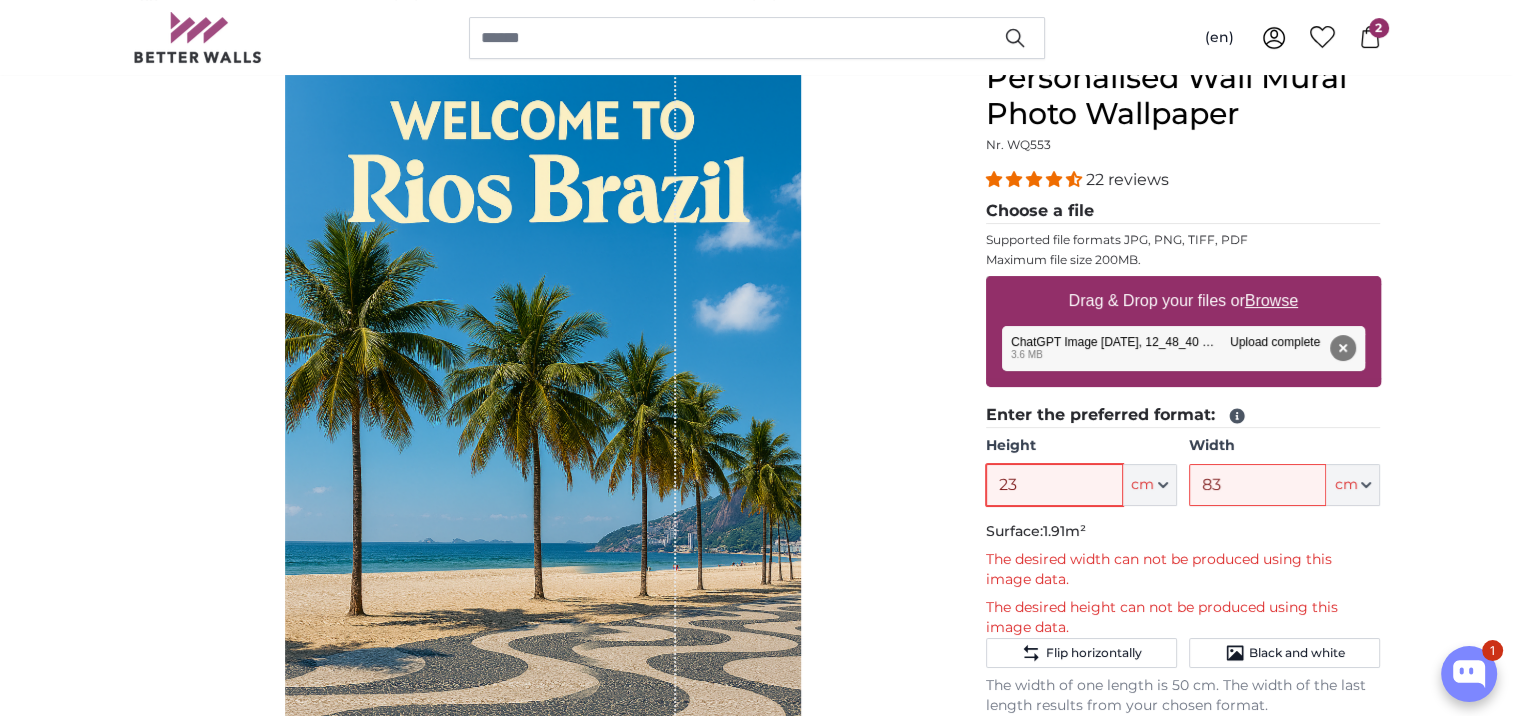 type on "2" 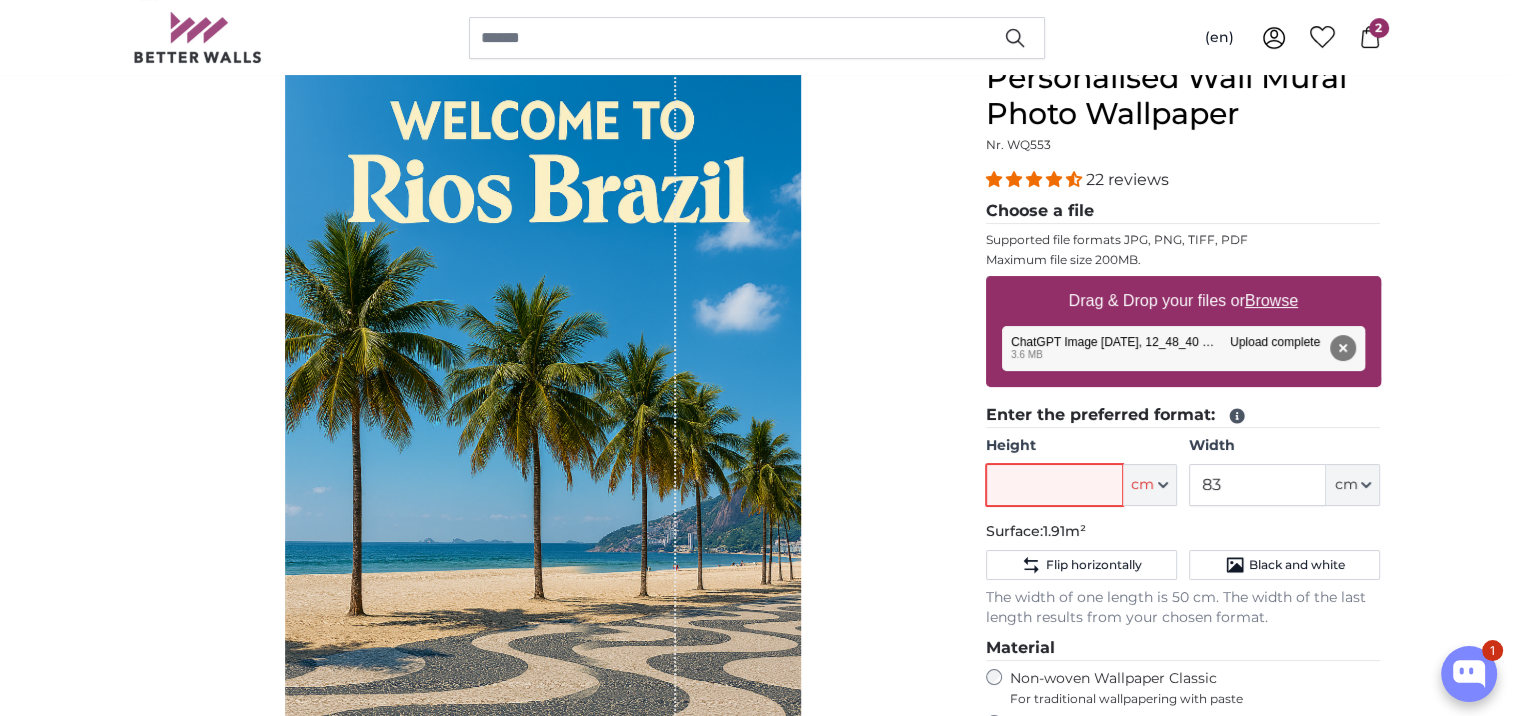 type 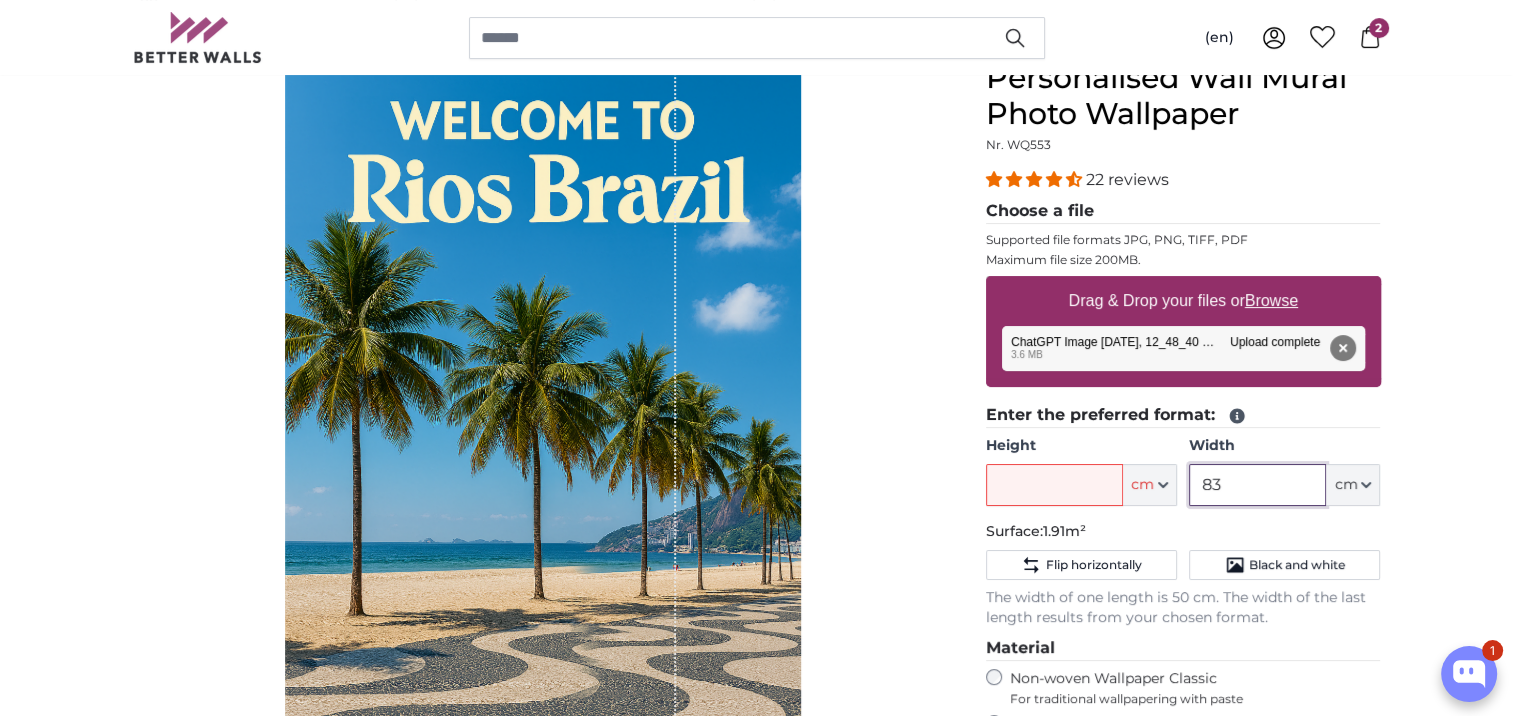 click on "83" at bounding box center (1257, 485) 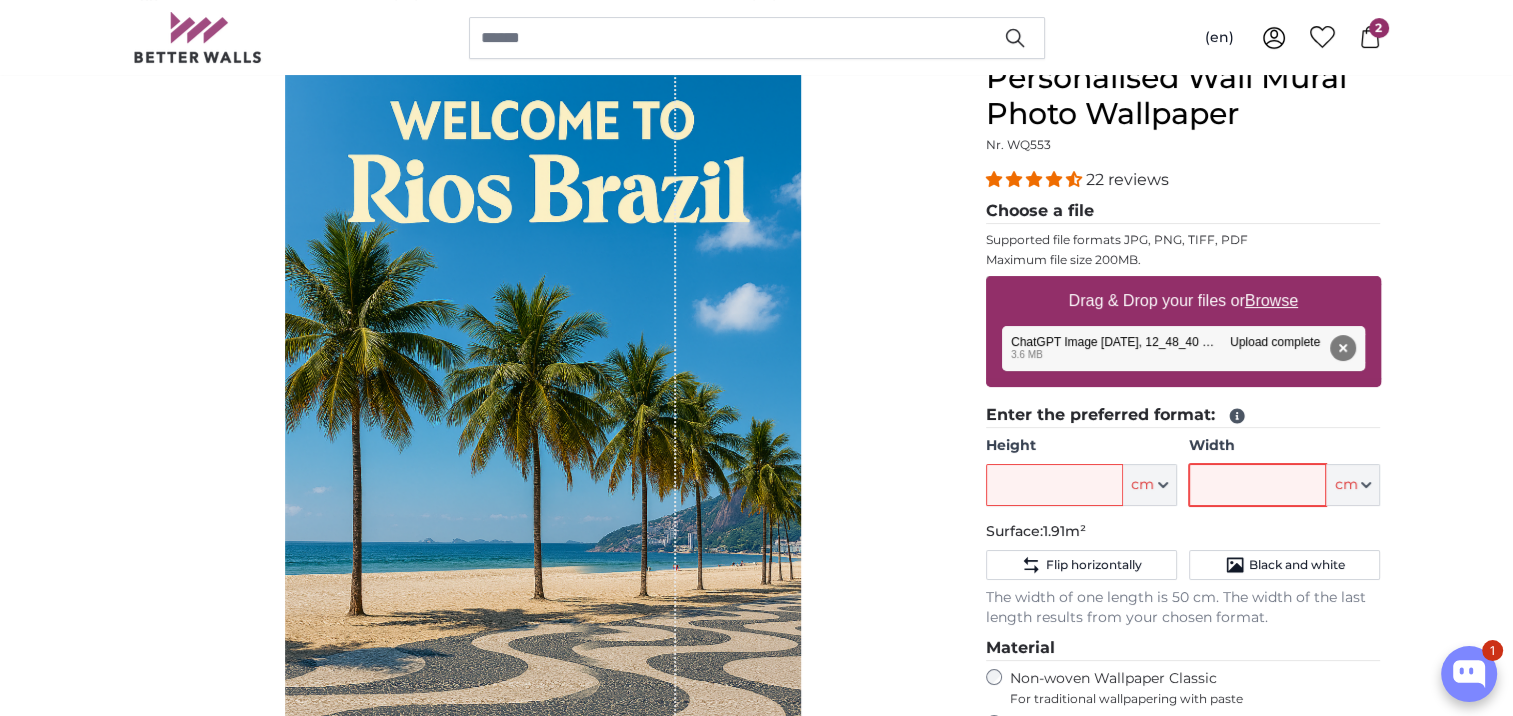 type 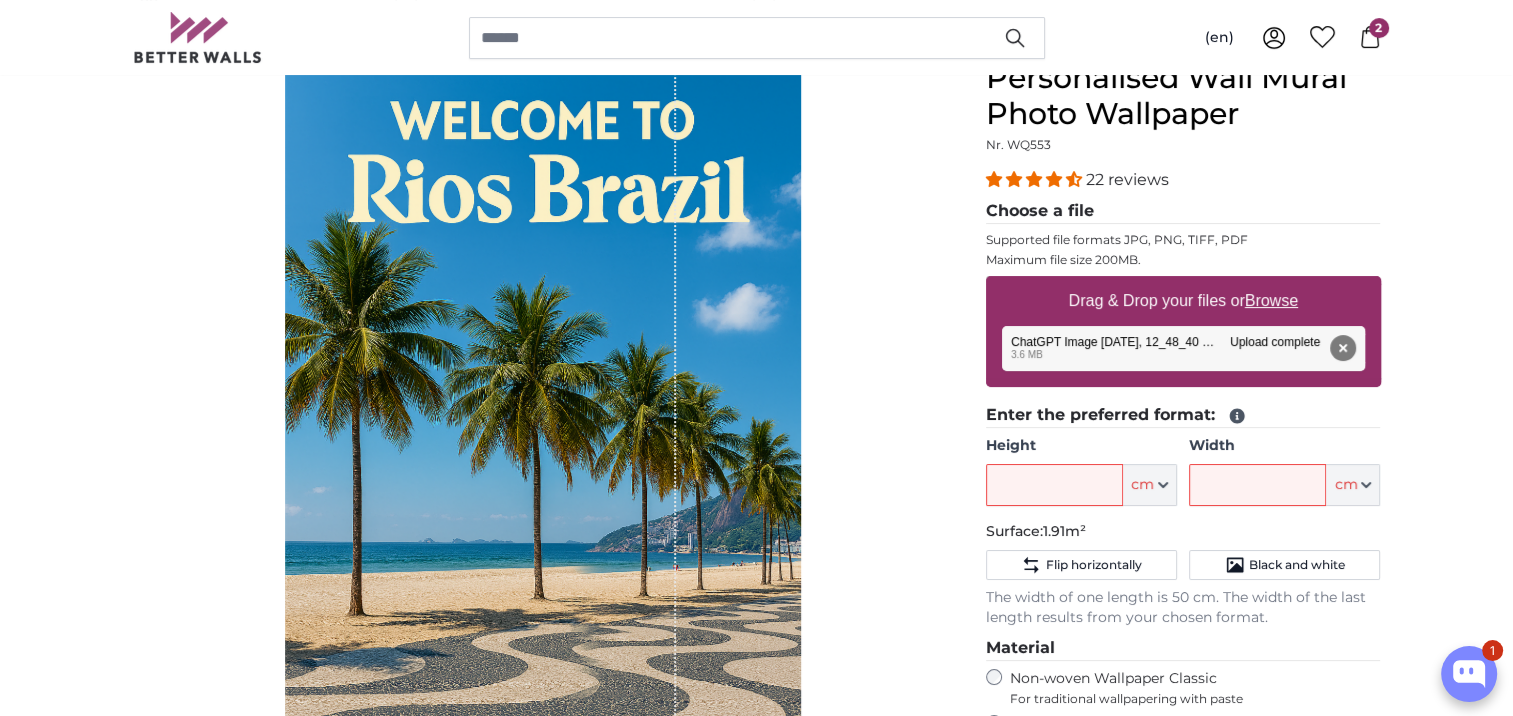 click on "Personalised Wall Mural Photo Wallpaper
Nr. WQ553
22 reviews
Choose a file
Supported file formats JPG, PNG, TIFF, PDF
Maximum file size 200MB.
Drag & Drop your files or  Browse ChatGPT Image Jul 17, 2025, 12_48_40 PM.png Remove Retry Remove Upload Cancel Retry Remove ChatGPT Image Jul 17, 2025, 12_48_40 PM.png edit 3.6 MB Upload complete tap to undo
ft" at bounding box center (1183, 578) 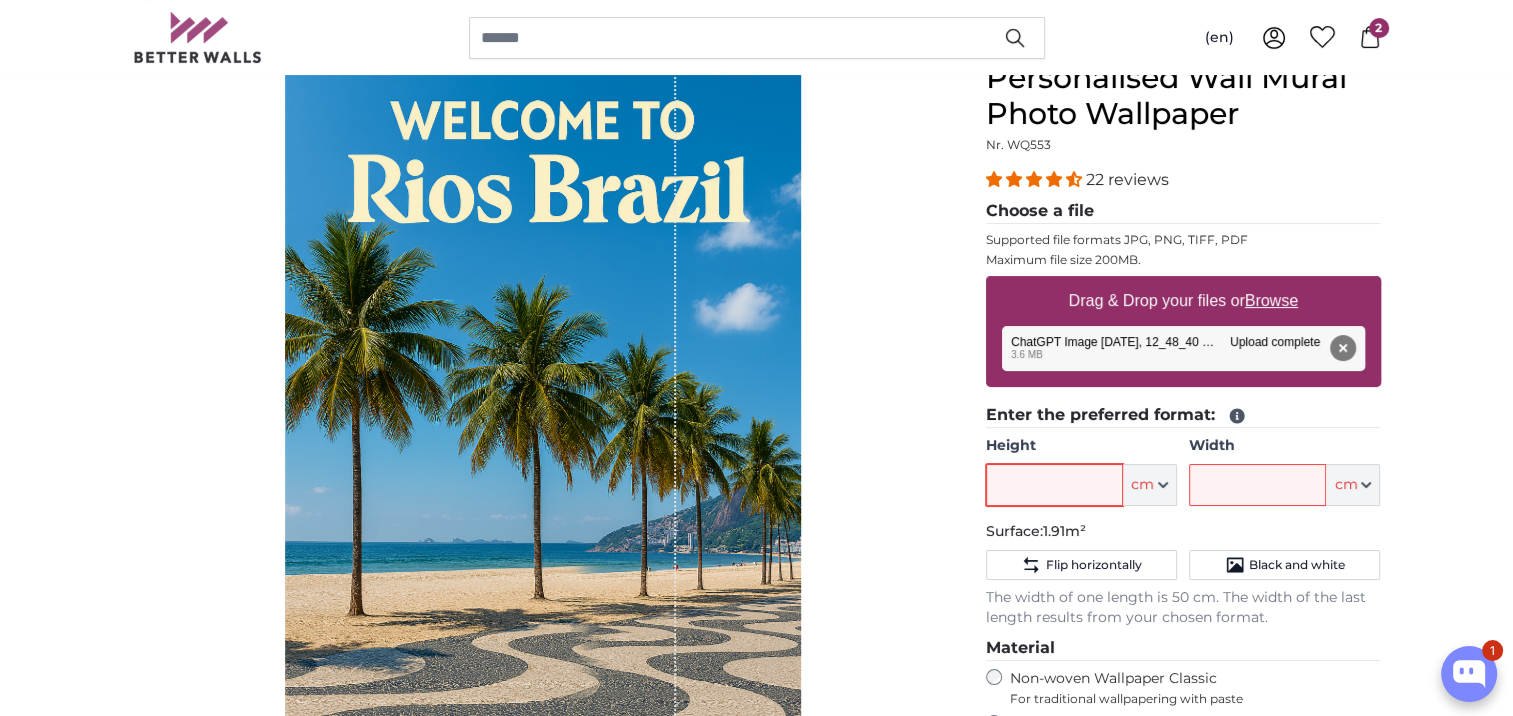 click on "Height" at bounding box center (1054, 485) 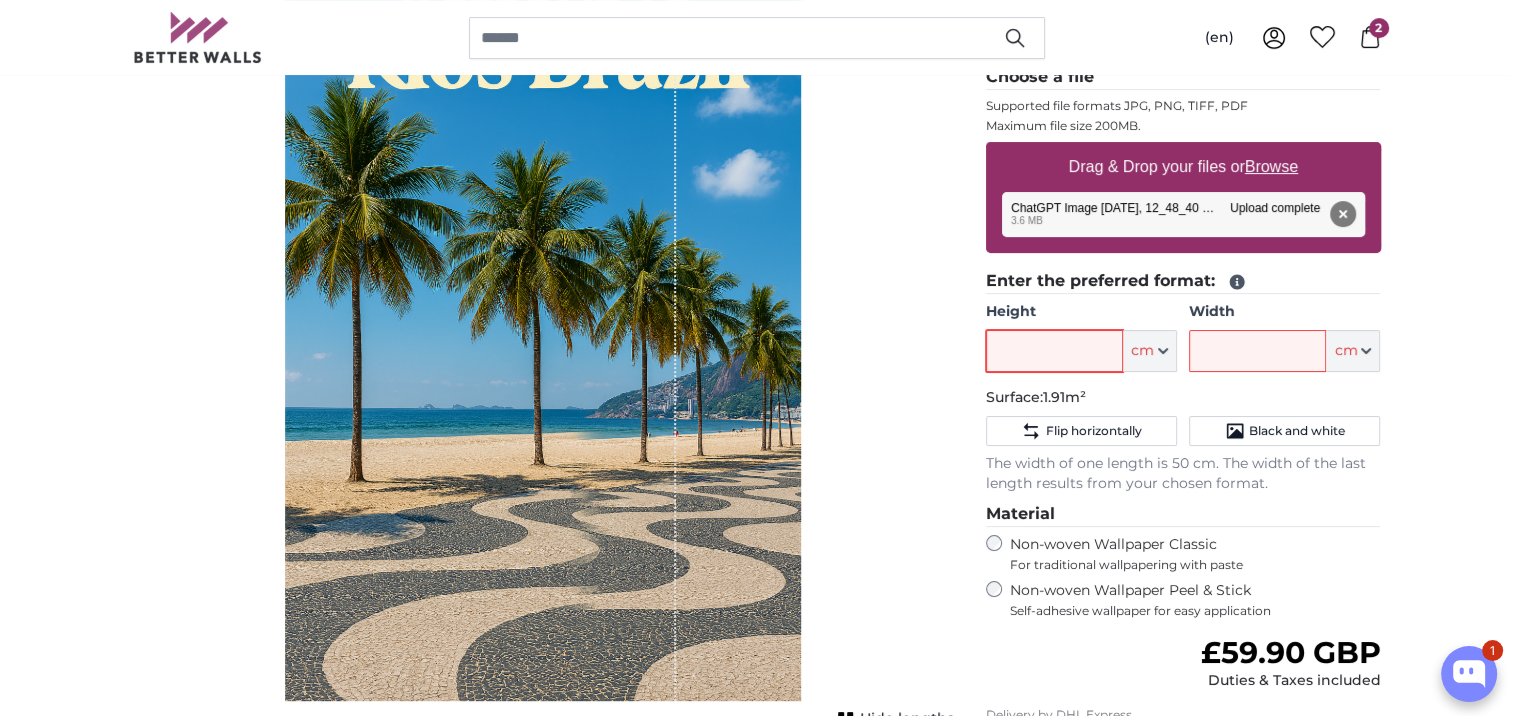 scroll, scrollTop: 300, scrollLeft: 0, axis: vertical 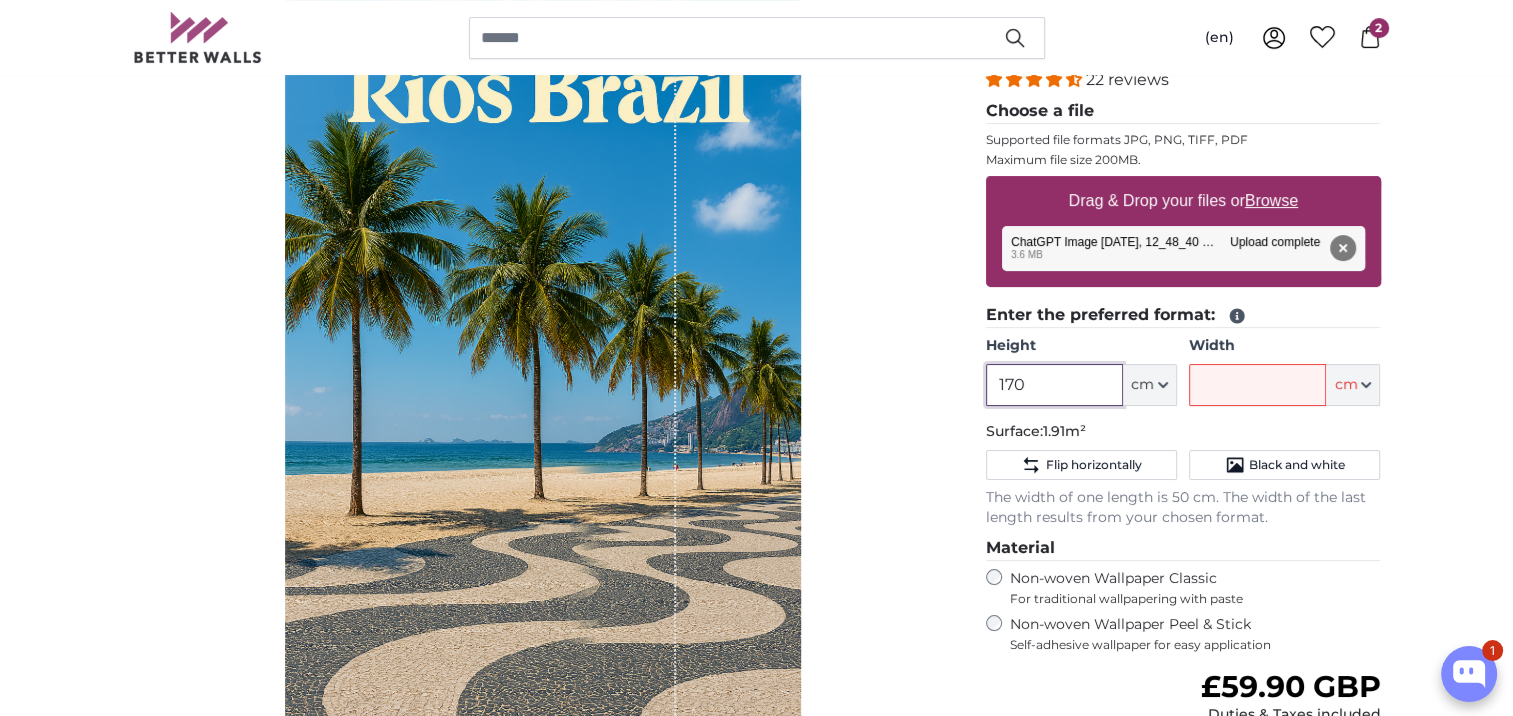 type on "170" 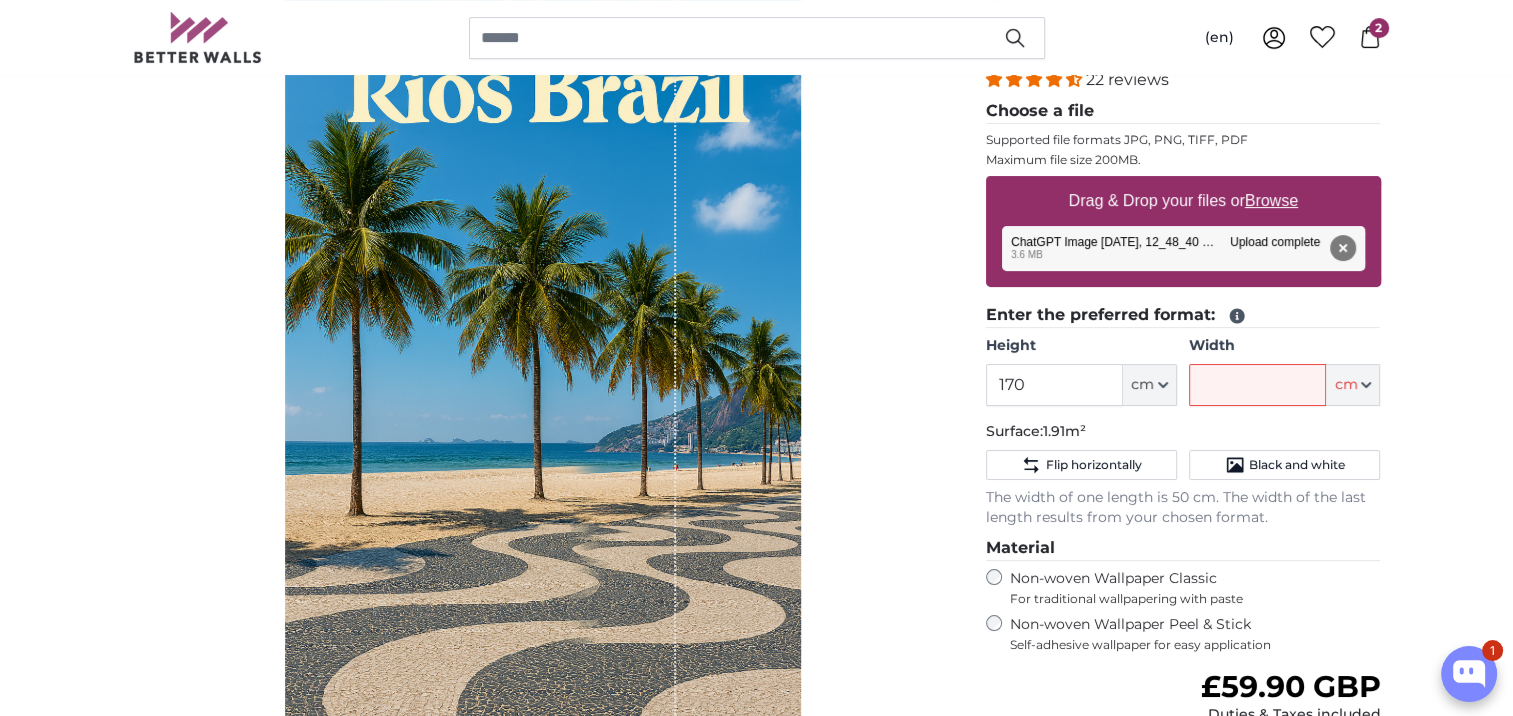 click on "Personalised Photo Wallpaper
Personalised Wall Mural Photo Wallpaper
Personalised Wall Mural Photo Wallpaper
Cancel
Crop image" at bounding box center (756, 2324) 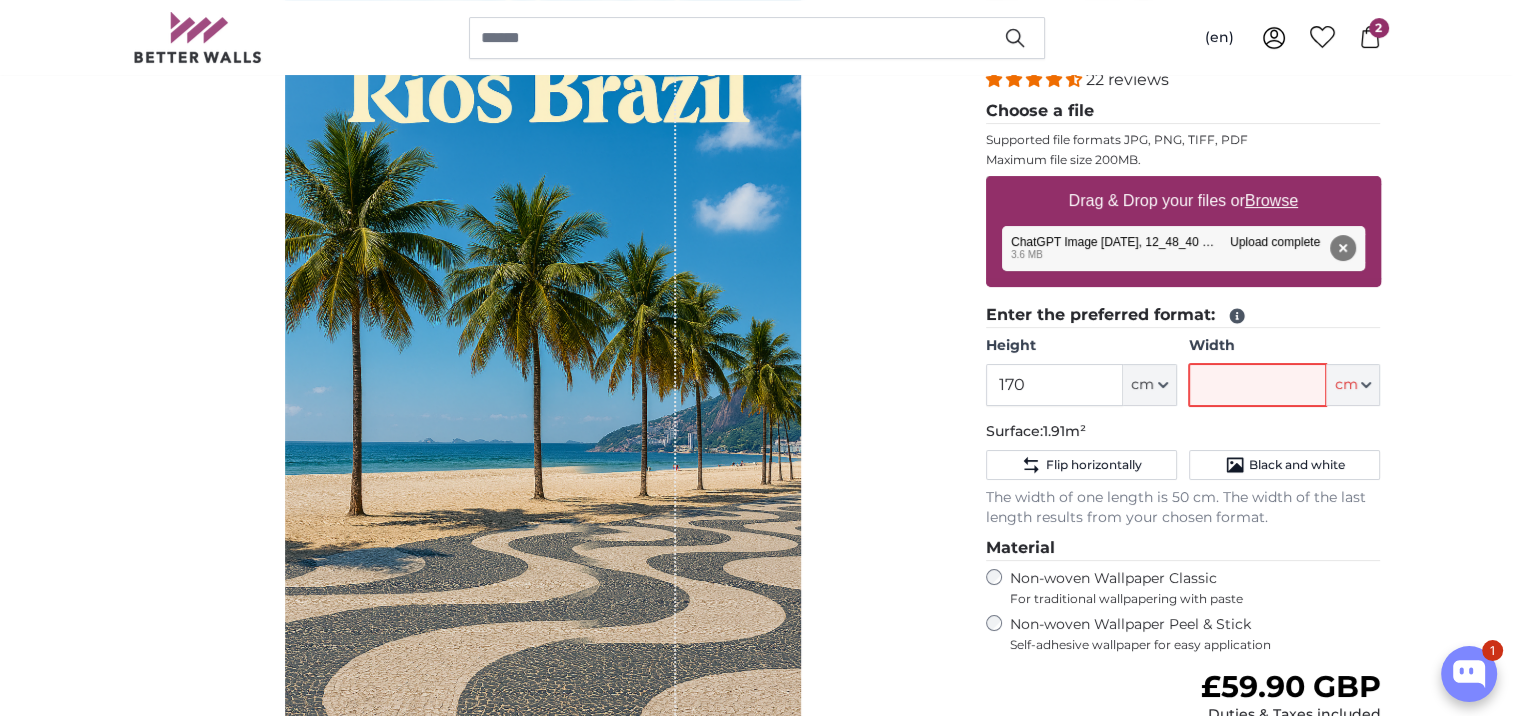click on "Width" at bounding box center (1257, 385) 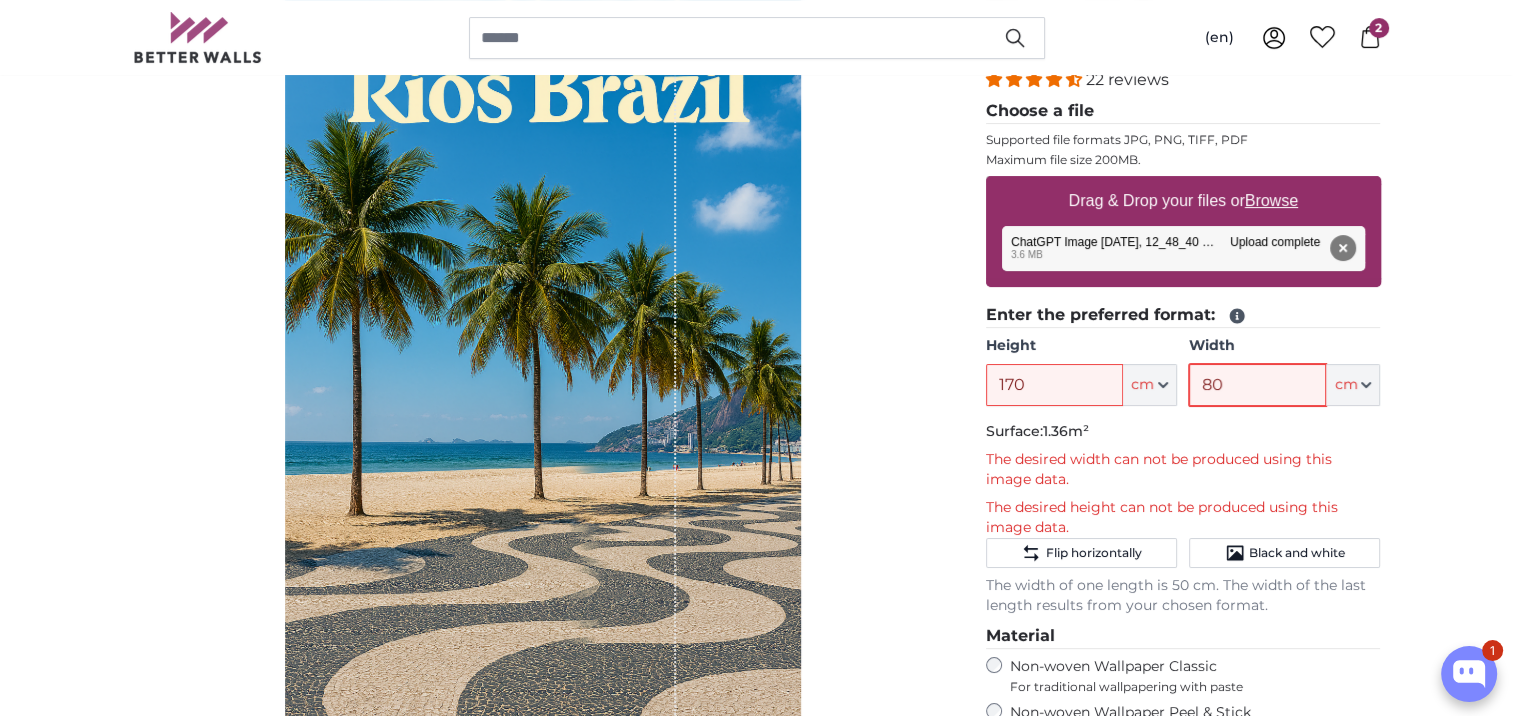 type on "80" 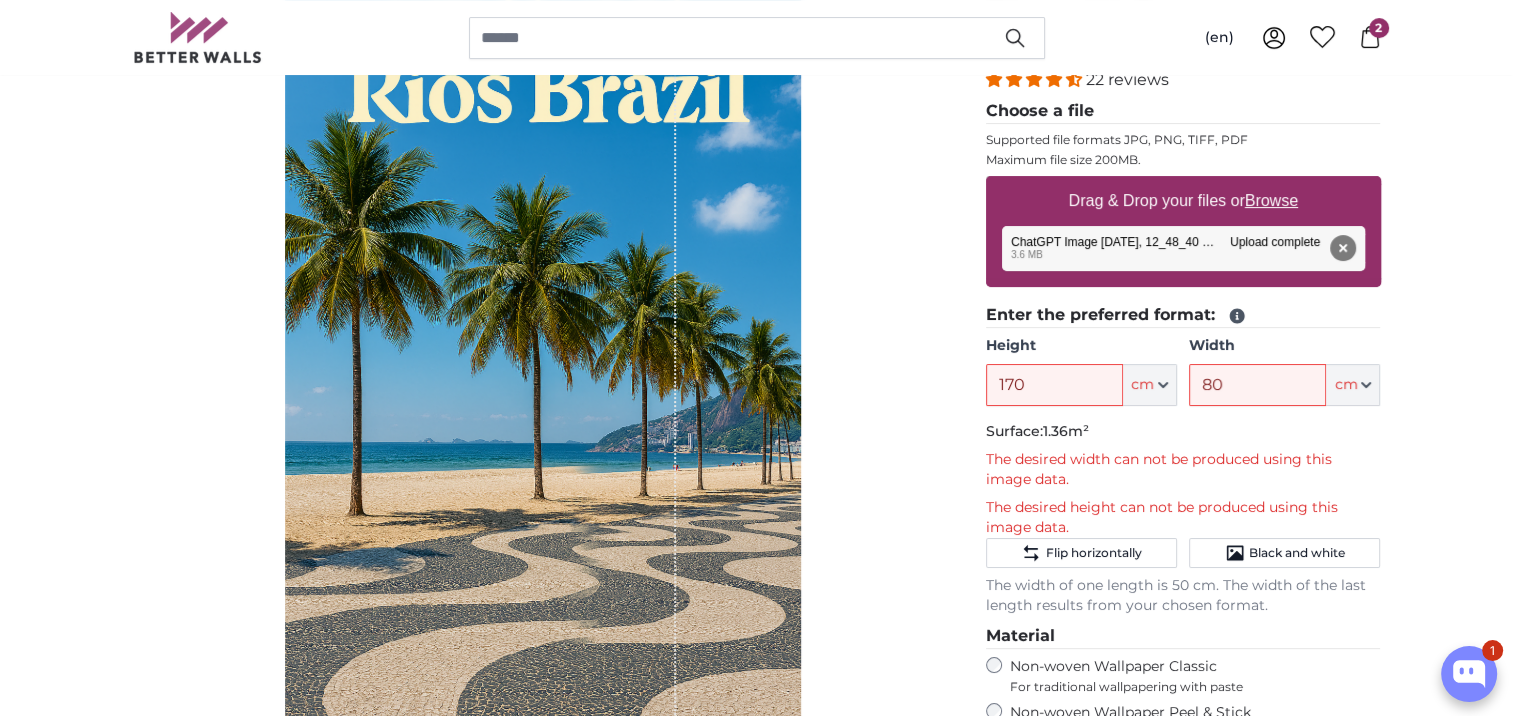 click on "Personalised Photo Wallpaper
Personalised Wall Mural Photo Wallpaper
Personalised Wall Mural Photo Wallpaper
Cancel
Crop image" at bounding box center (756, 2368) 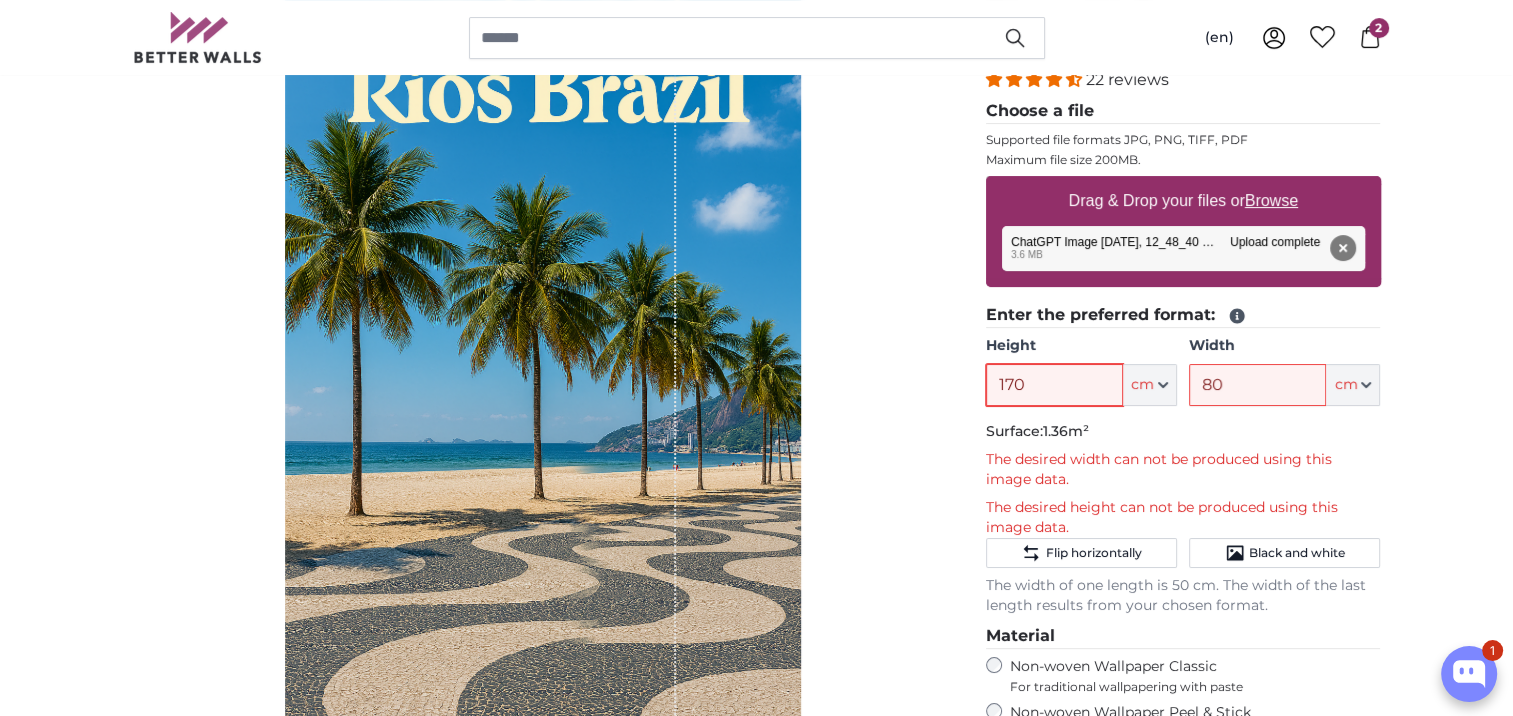 click on "170" at bounding box center (1054, 385) 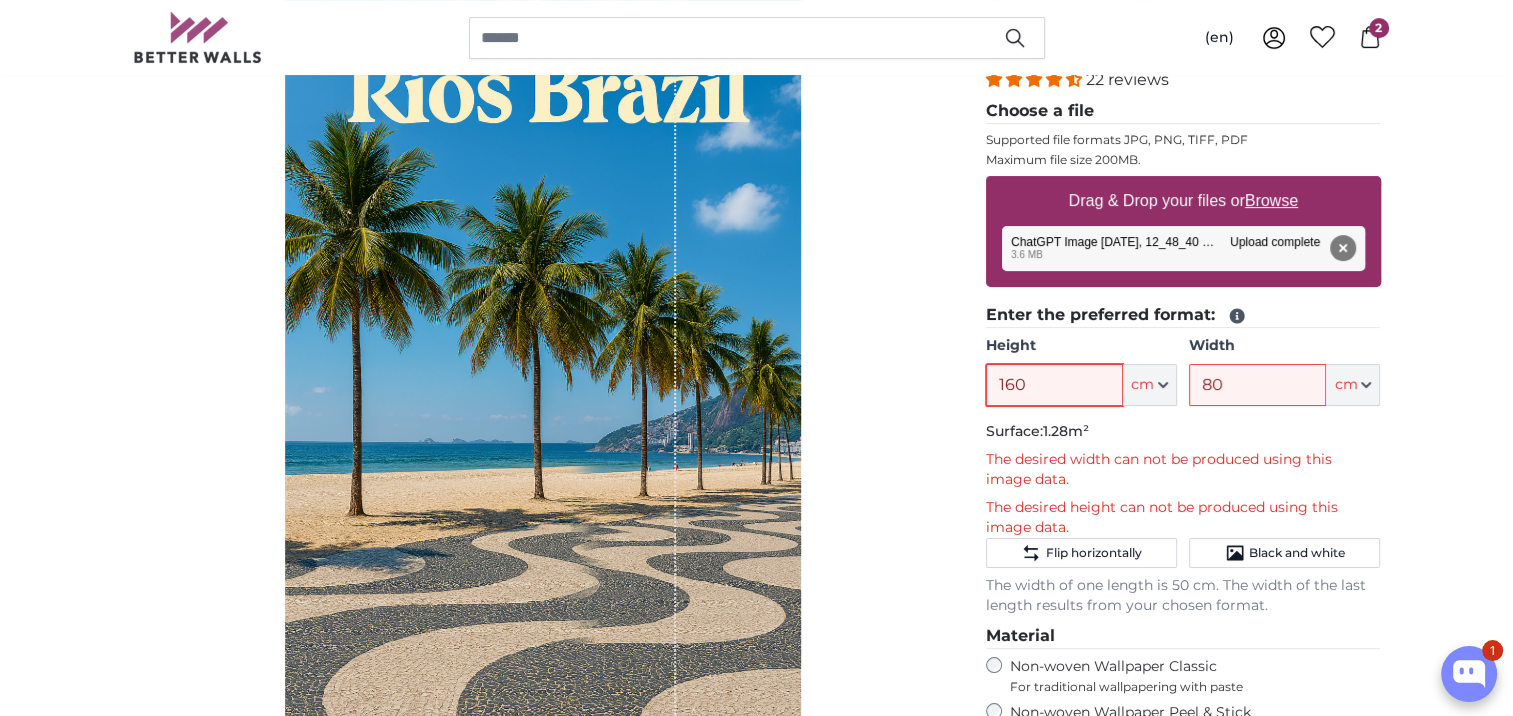 type on "160" 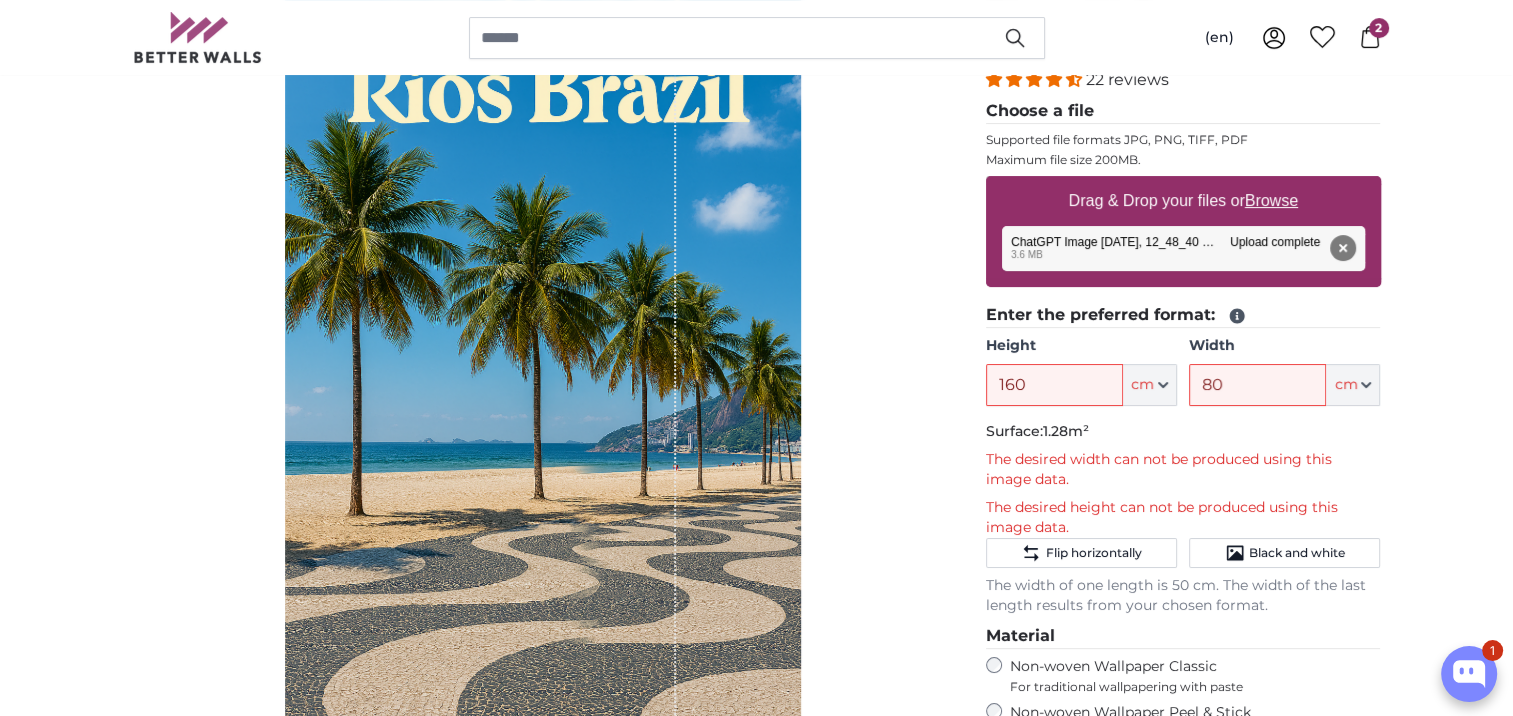 click on "Personalised Photo Wallpaper
Personalised Wall Mural Photo Wallpaper
Personalised Wall Mural Photo Wallpaper
Cancel
Crop image" at bounding box center (756, 2368) 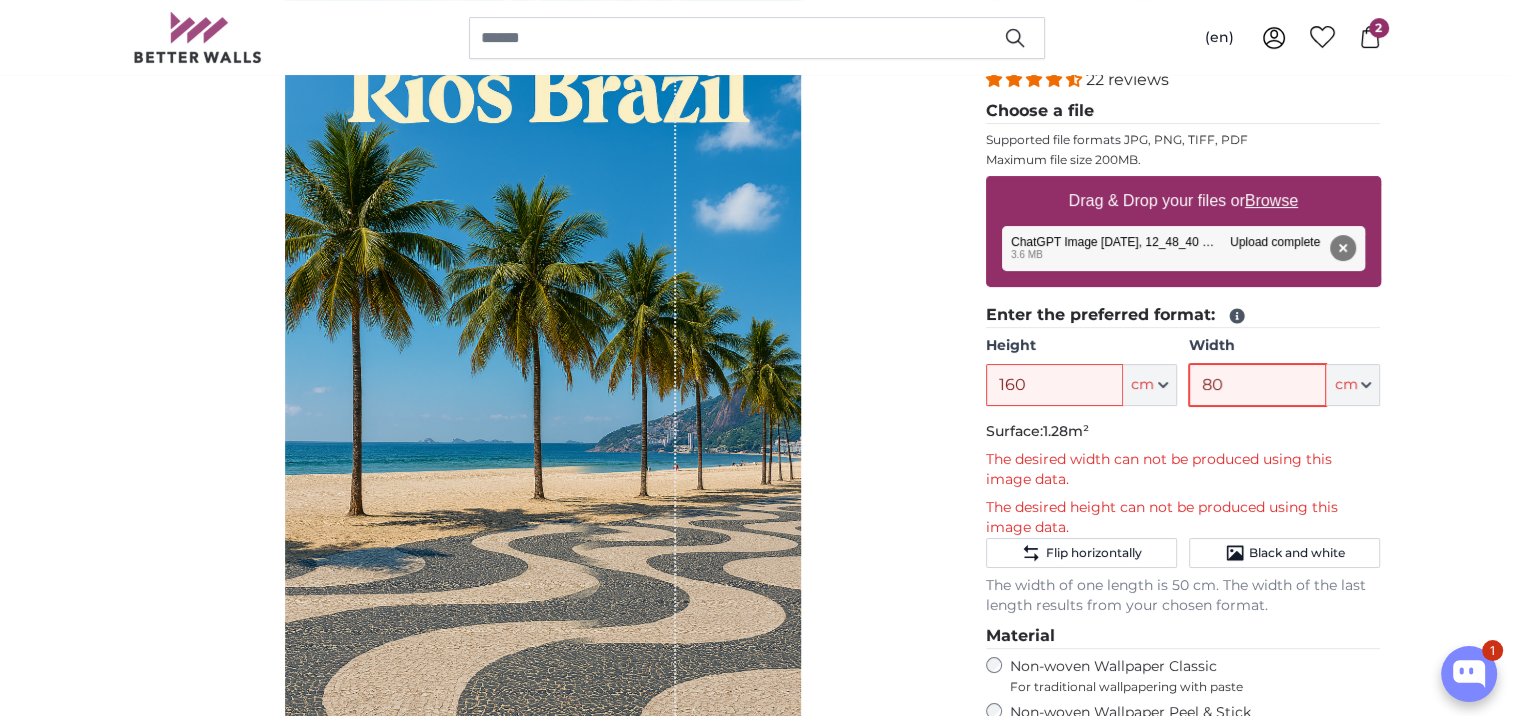 click on "80" at bounding box center (1257, 385) 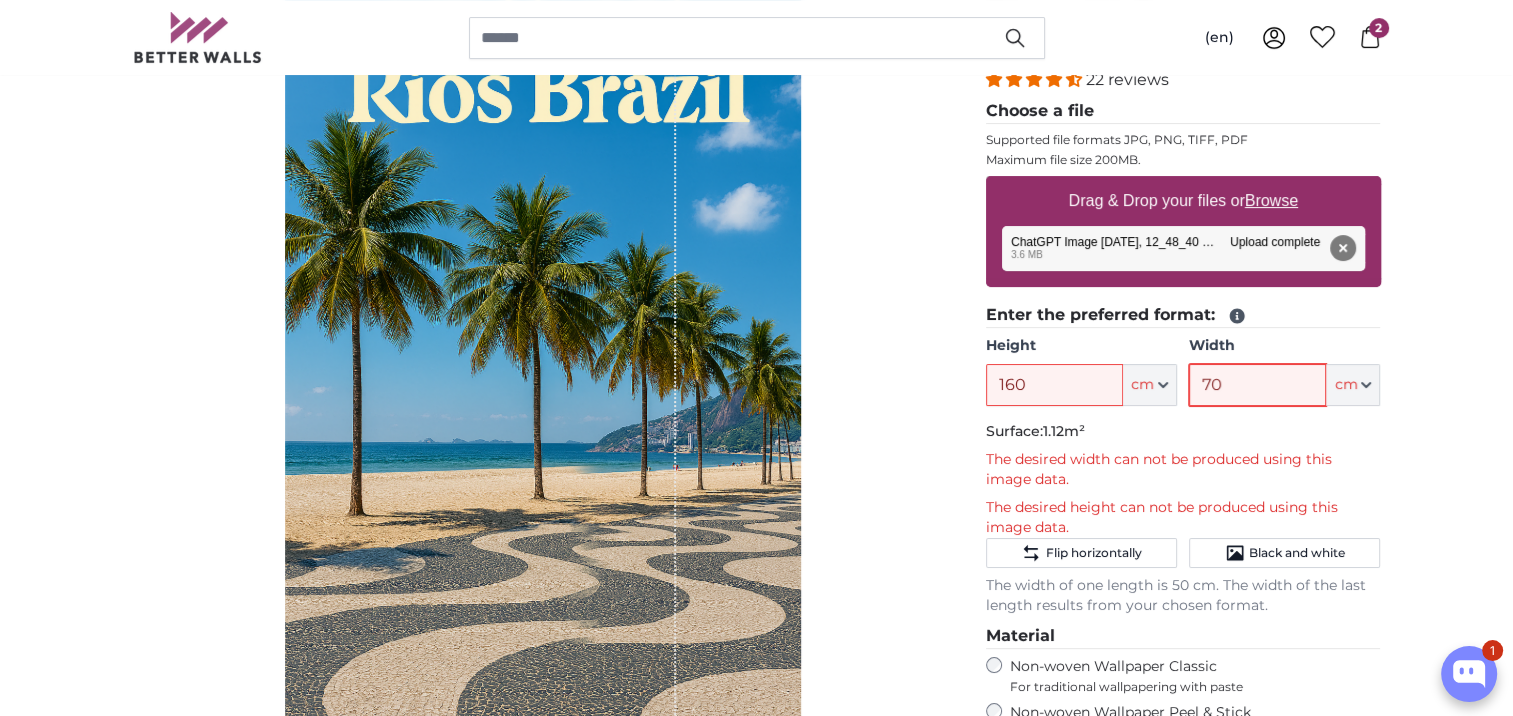 type on "70" 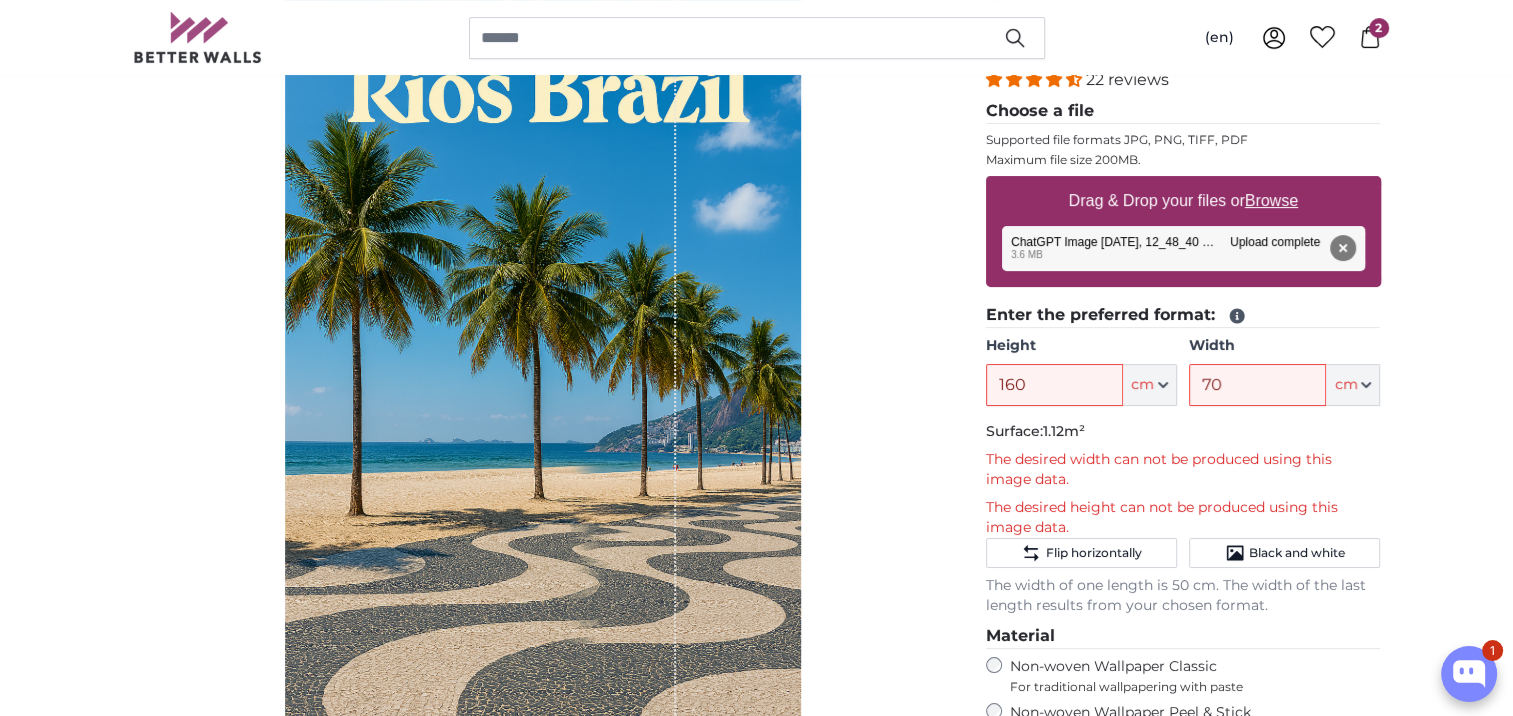 click on "Personalised Photo Wallpaper
Personalised Wall Mural Photo Wallpaper
Personalised Wall Mural Photo Wallpaper
Cancel
Crop image" at bounding box center [756, 2368] 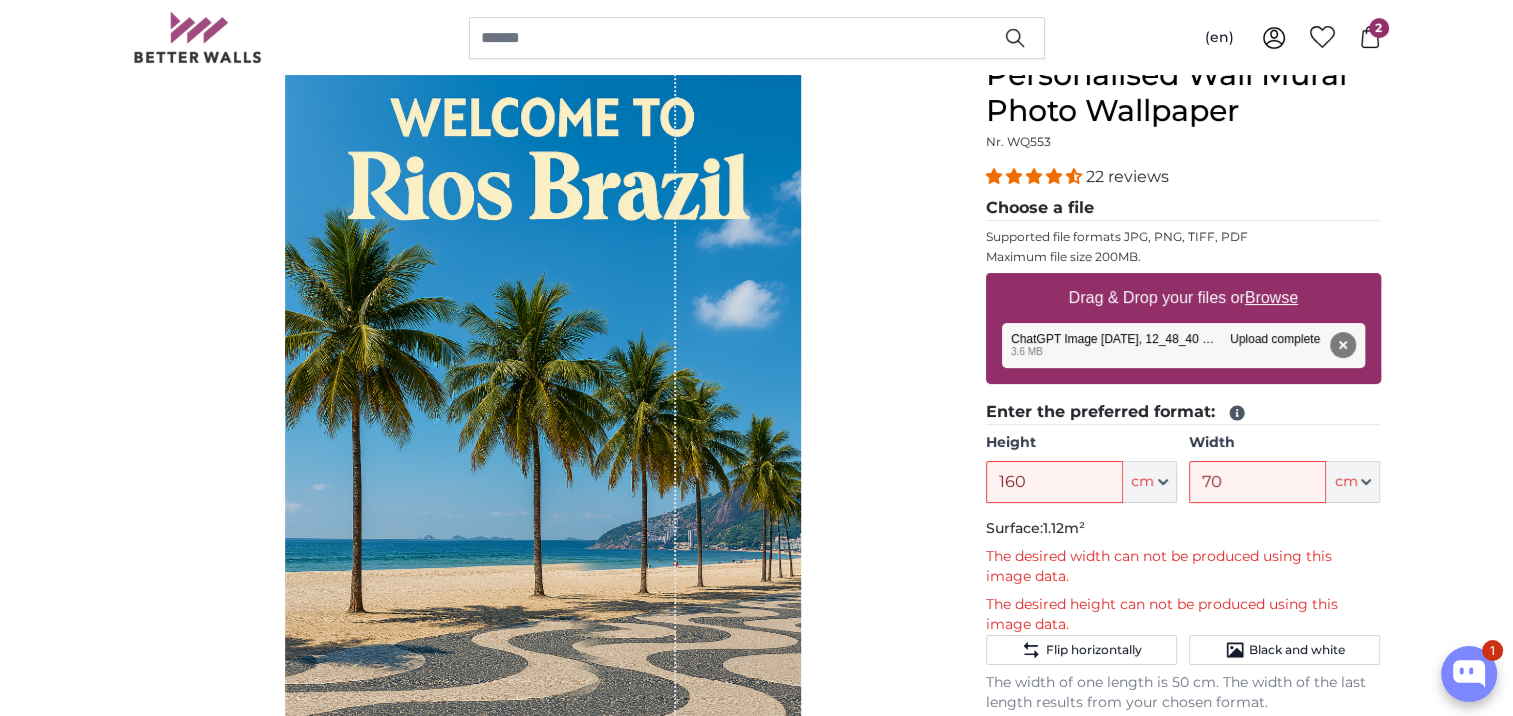 scroll, scrollTop: 200, scrollLeft: 0, axis: vertical 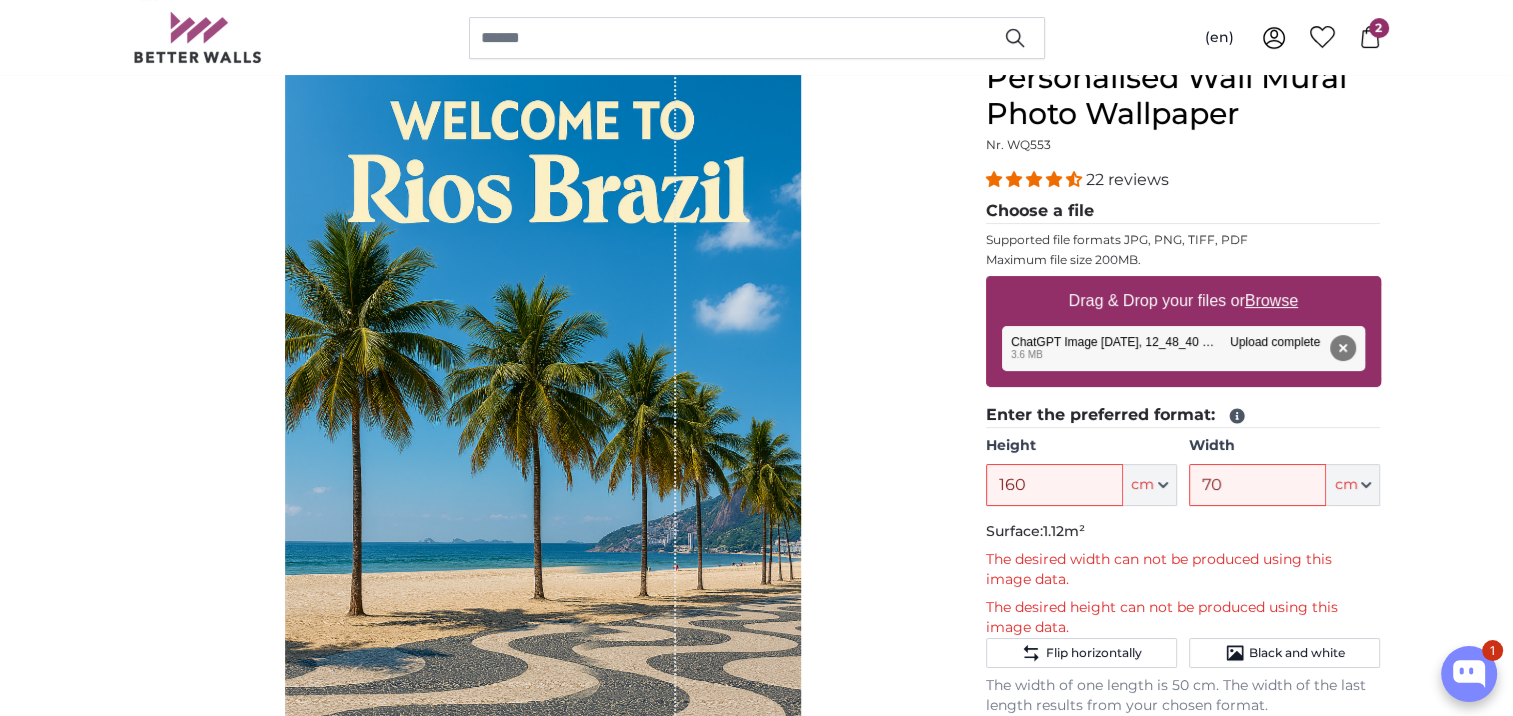 click on "Remove Retry Remove Upload Cancel Retry Remove ChatGPT Image Jul 17, 2025, 12_48_40 PM.png edit 3.6 MB Upload complete tap to undo" at bounding box center (1183, 348) 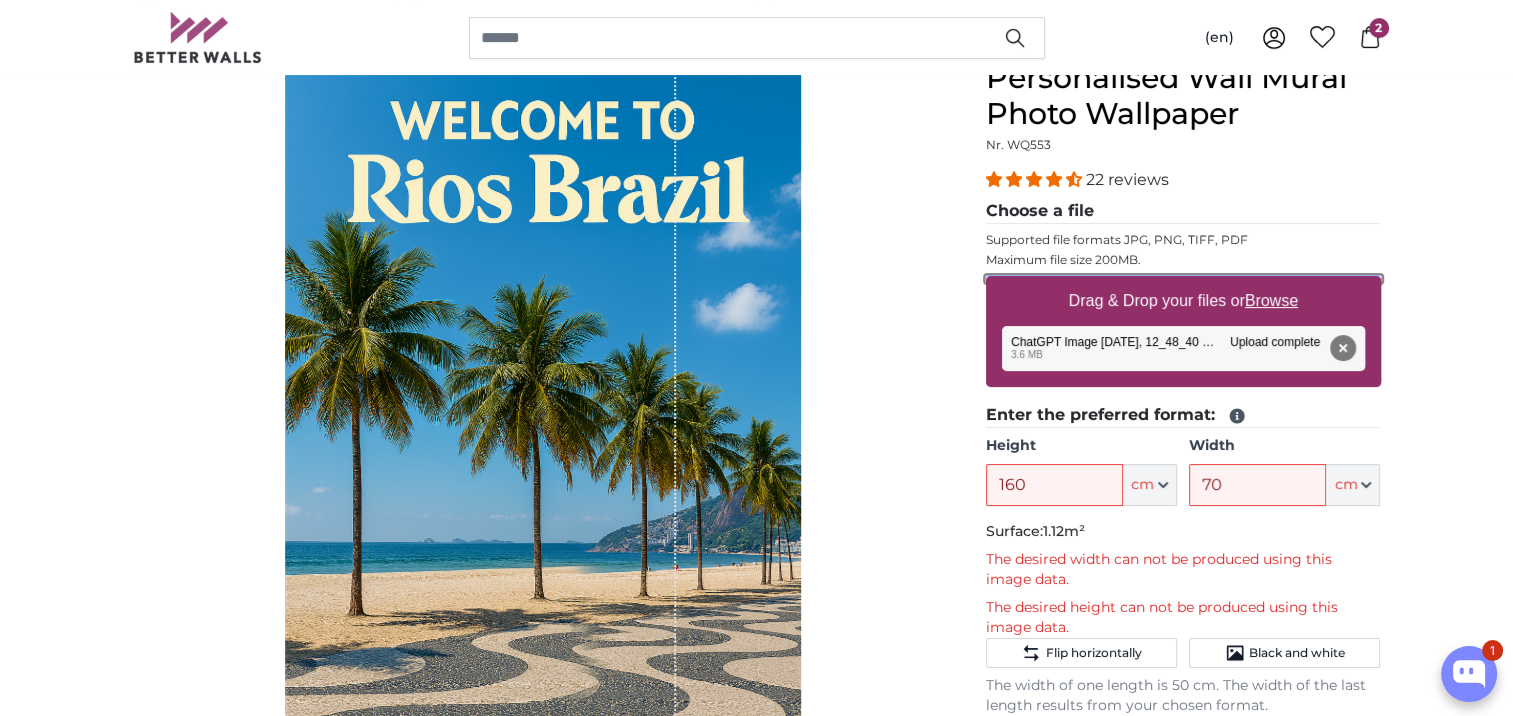 click on "Drag & Drop your files or  Browse" at bounding box center [1183, 279] 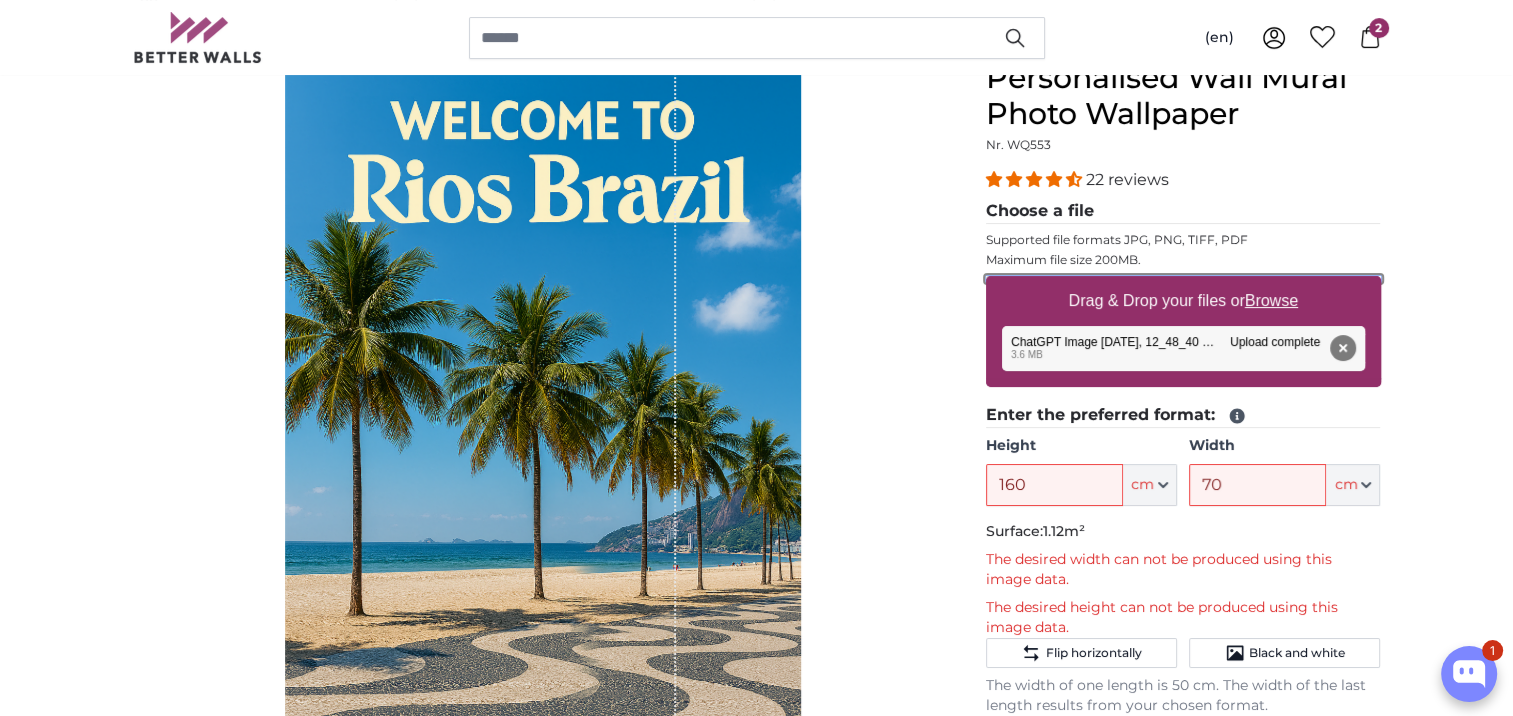 type on "**********" 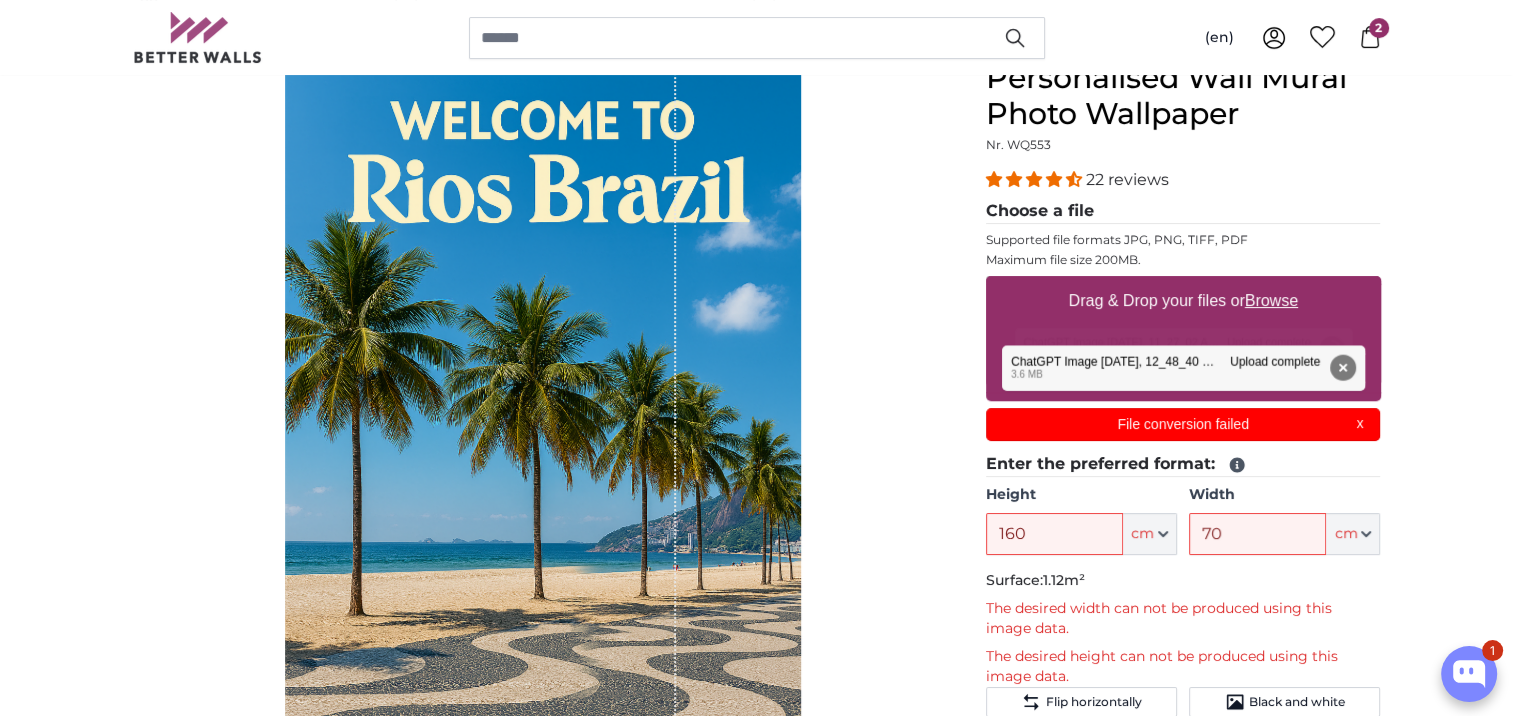 scroll, scrollTop: 0, scrollLeft: 0, axis: both 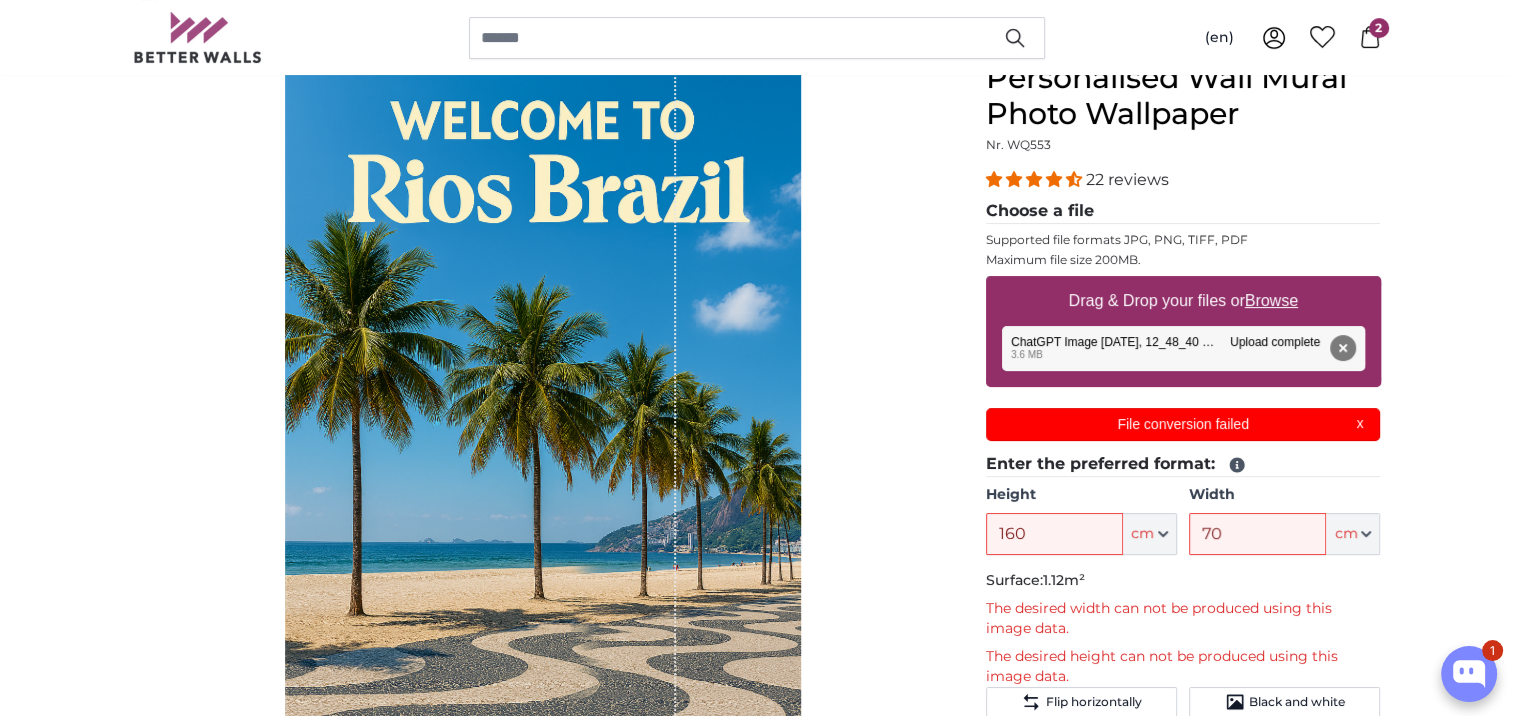 click on "File conversion failed X" at bounding box center [1183, 424] 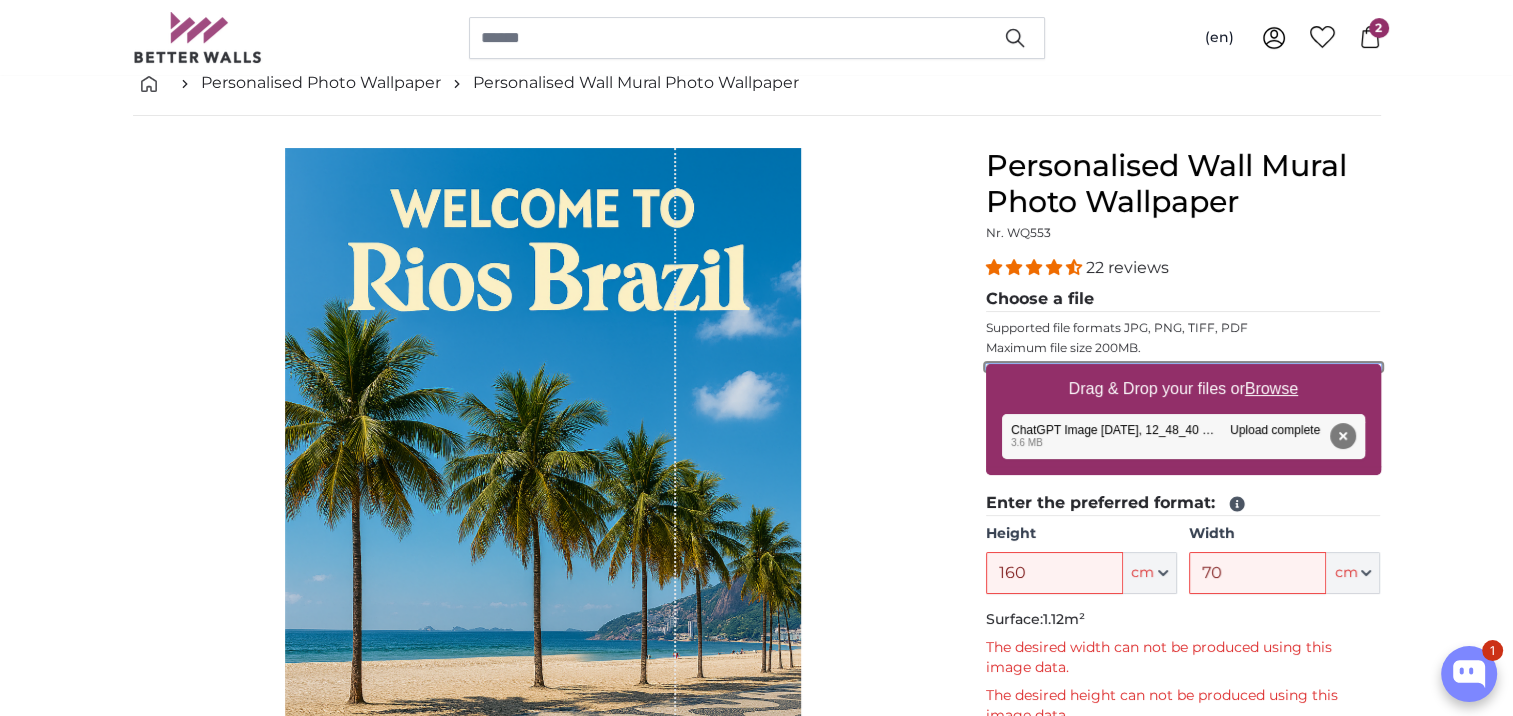 scroll, scrollTop: 100, scrollLeft: 0, axis: vertical 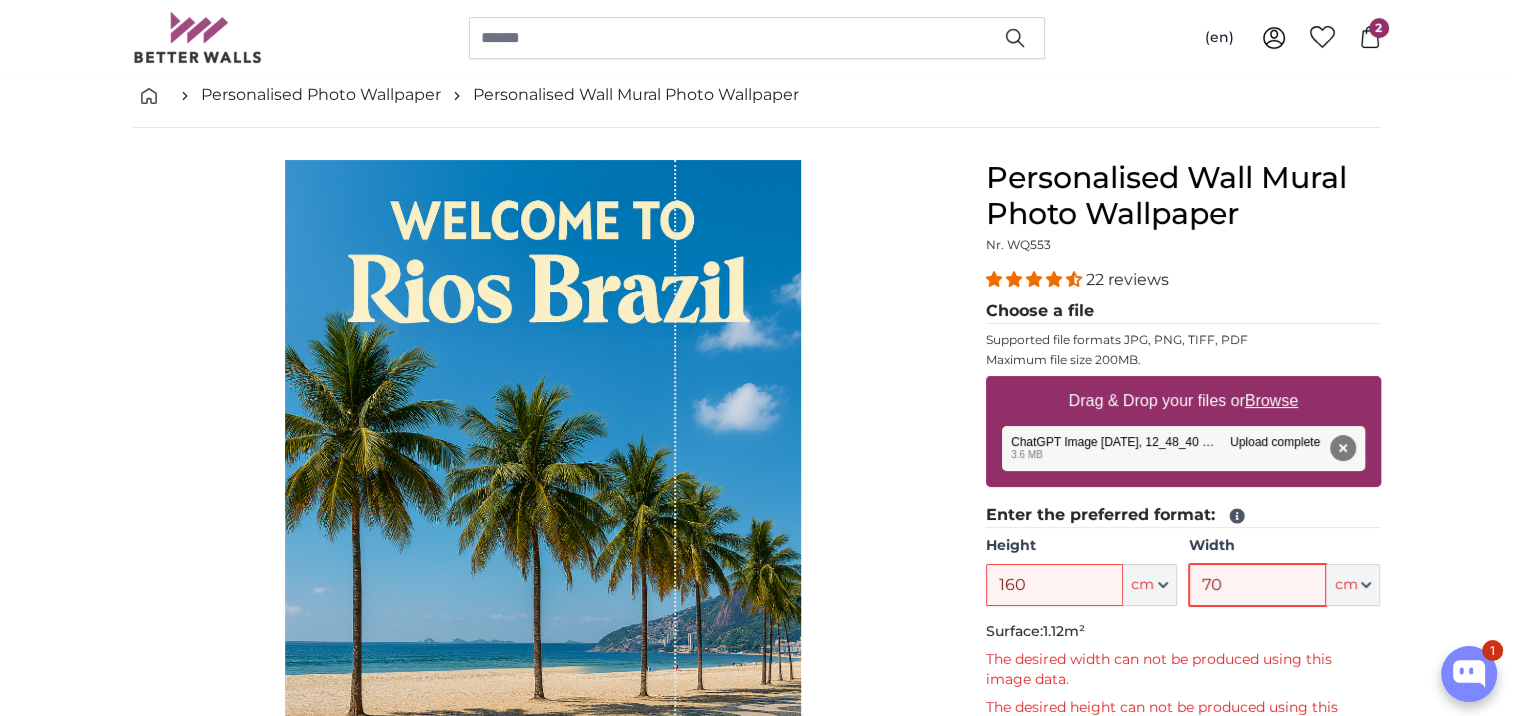 click on "70" at bounding box center [1257, 585] 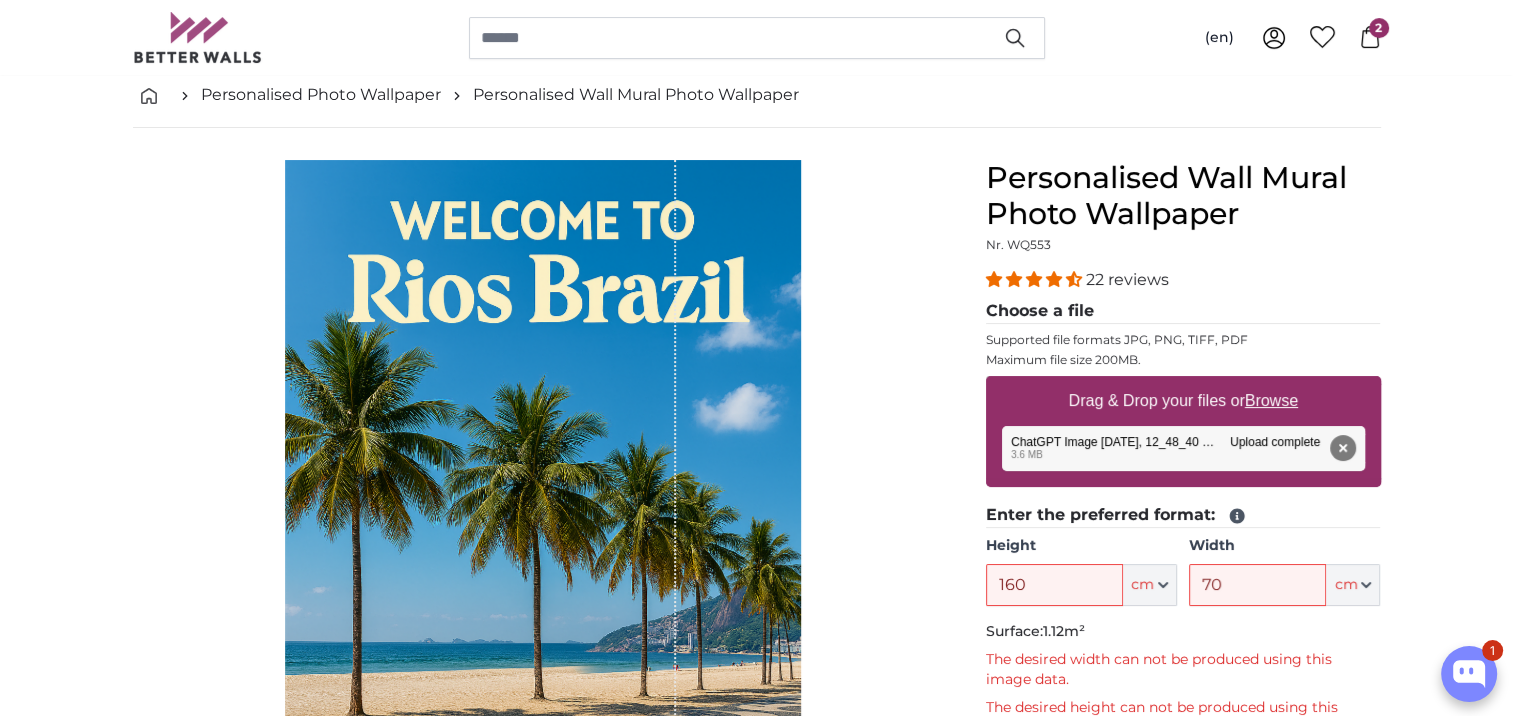 click 